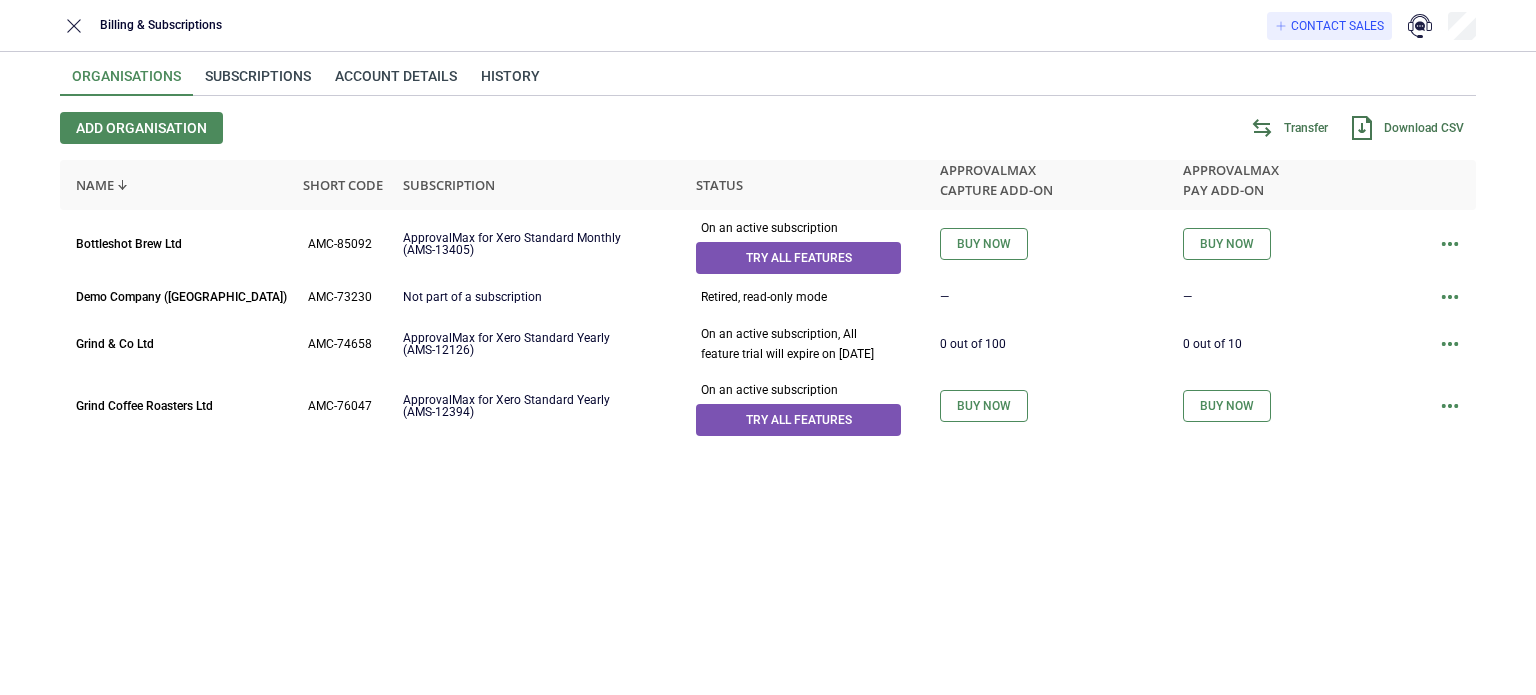 scroll, scrollTop: 0, scrollLeft: 0, axis: both 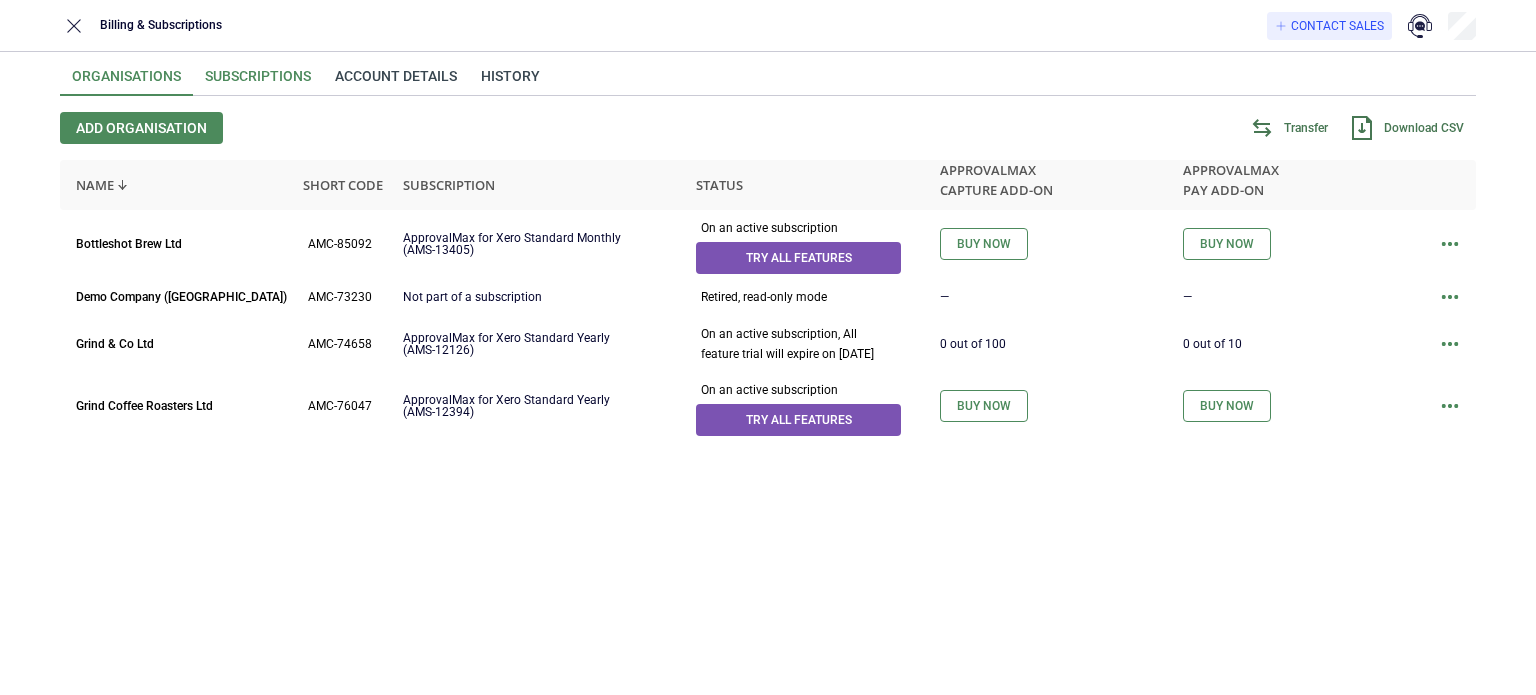 click on "Subscriptions" at bounding box center [258, 82] 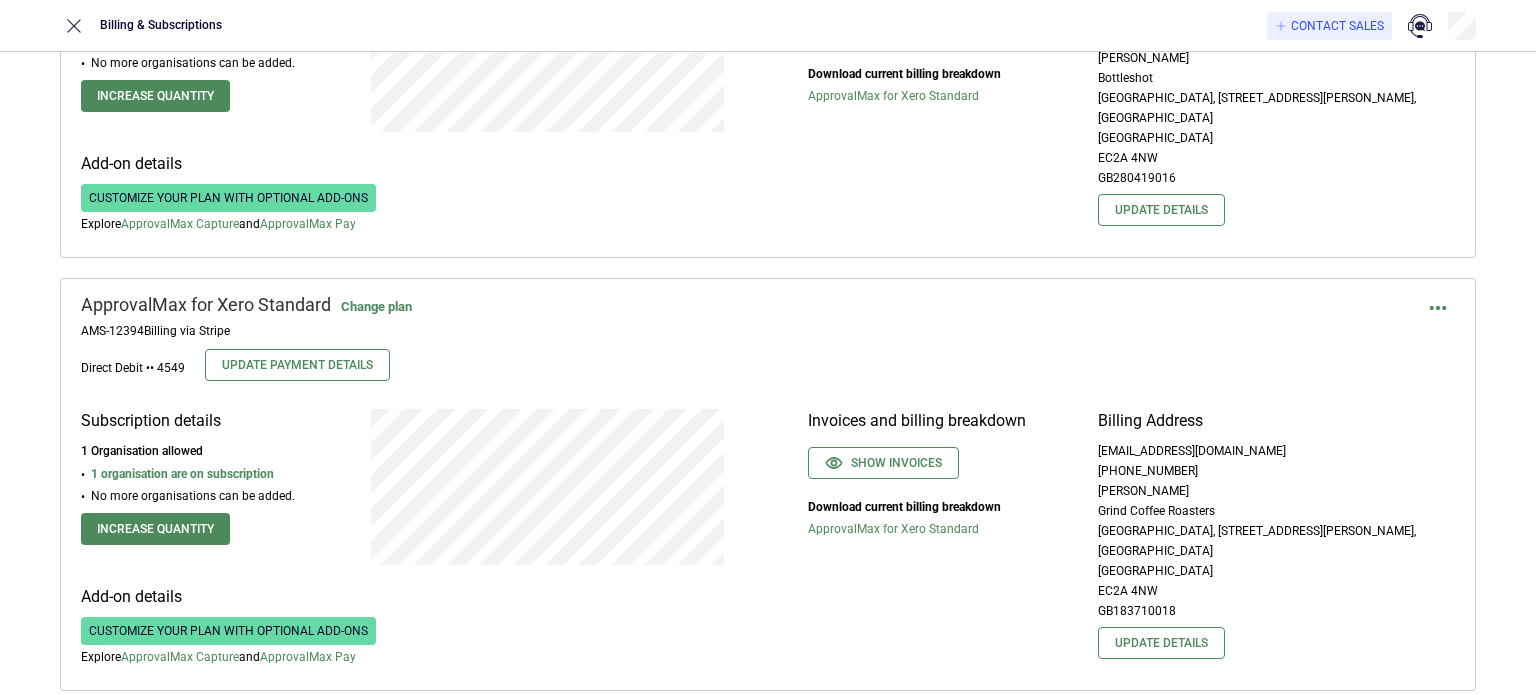 scroll, scrollTop: 0, scrollLeft: 0, axis: both 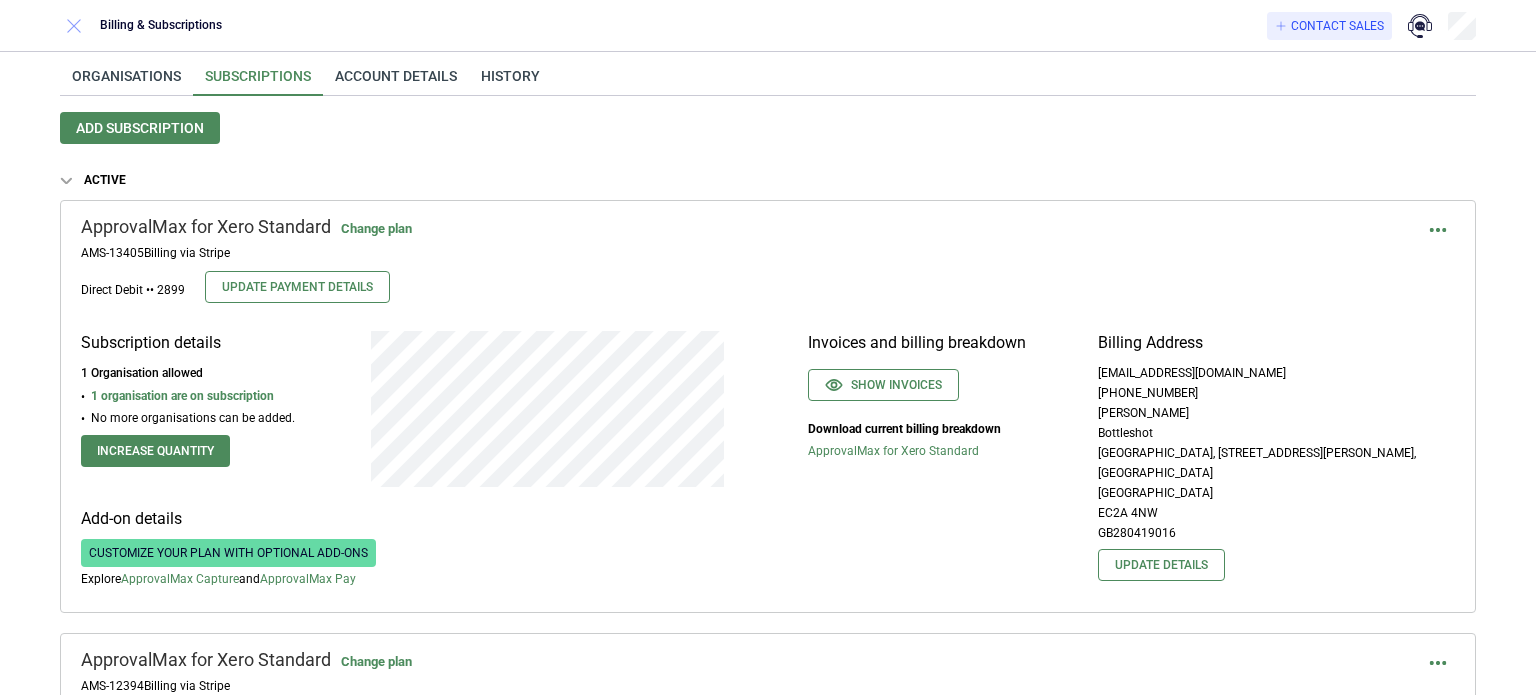 click 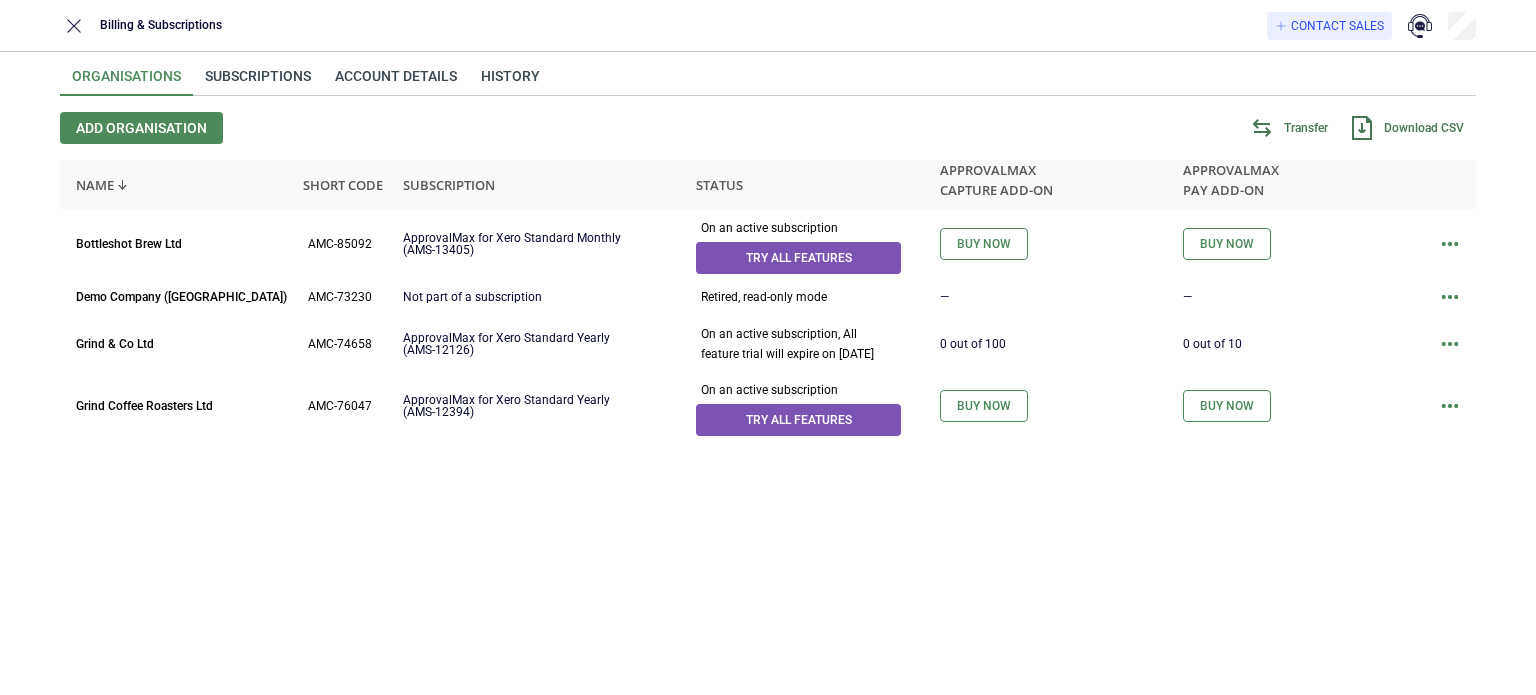 scroll, scrollTop: 0, scrollLeft: 0, axis: both 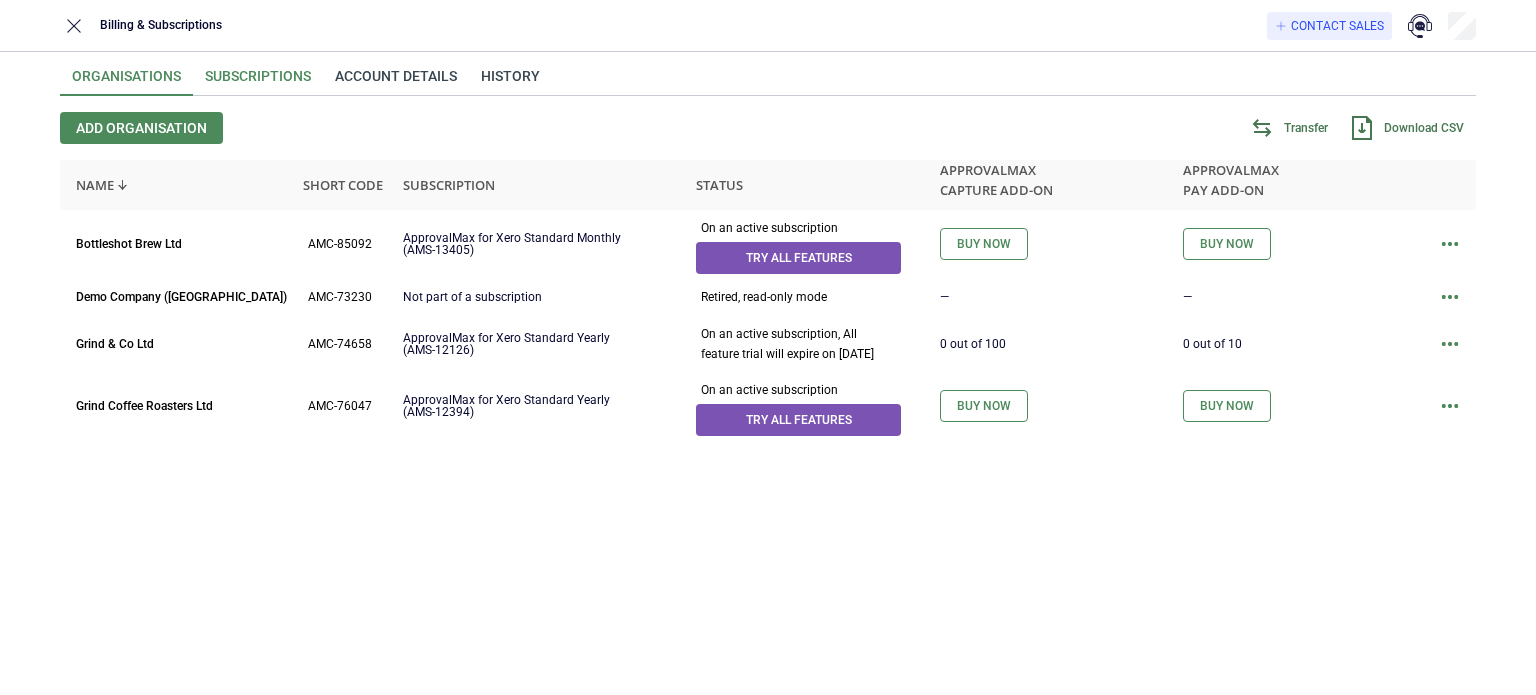click on "Subscriptions" at bounding box center [258, 82] 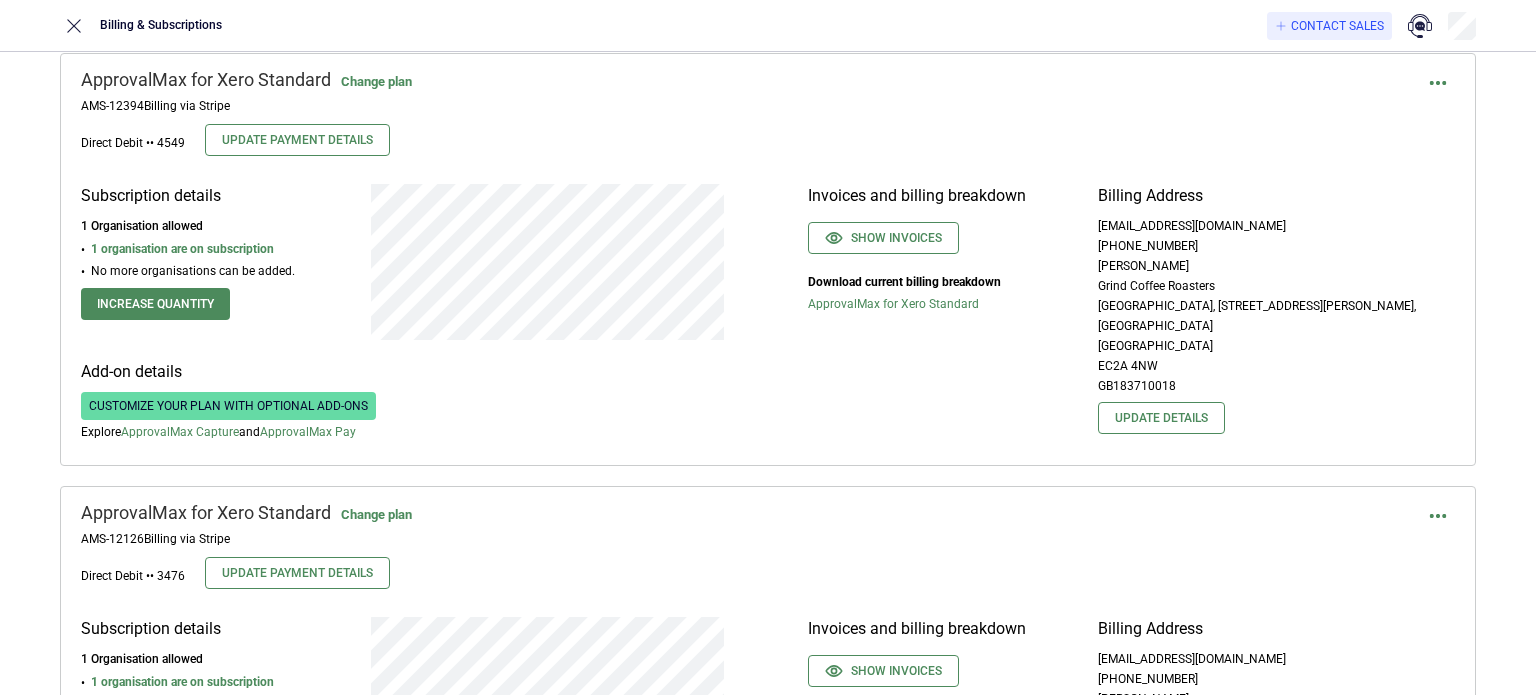scroll, scrollTop: 600, scrollLeft: 0, axis: vertical 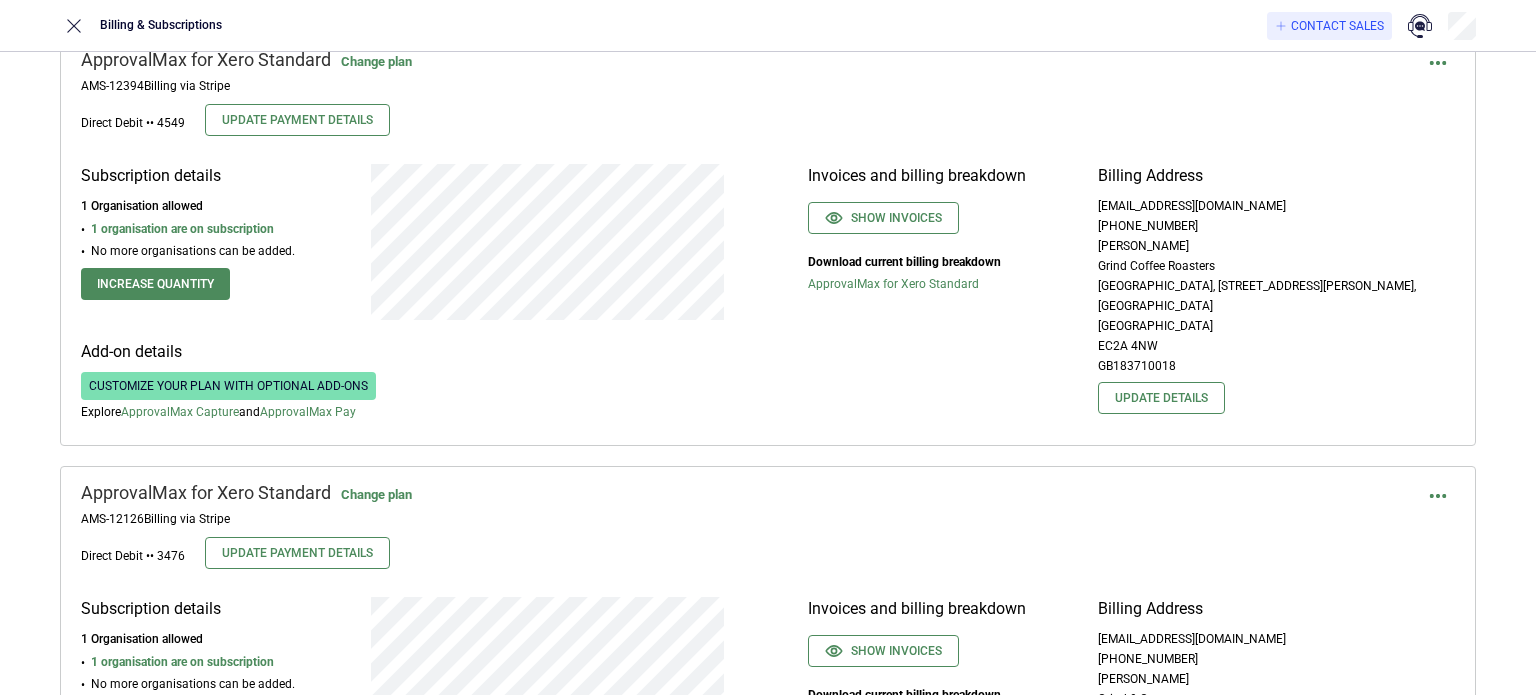 click on "Customize your plan with optional add-ons" at bounding box center [228, 386] 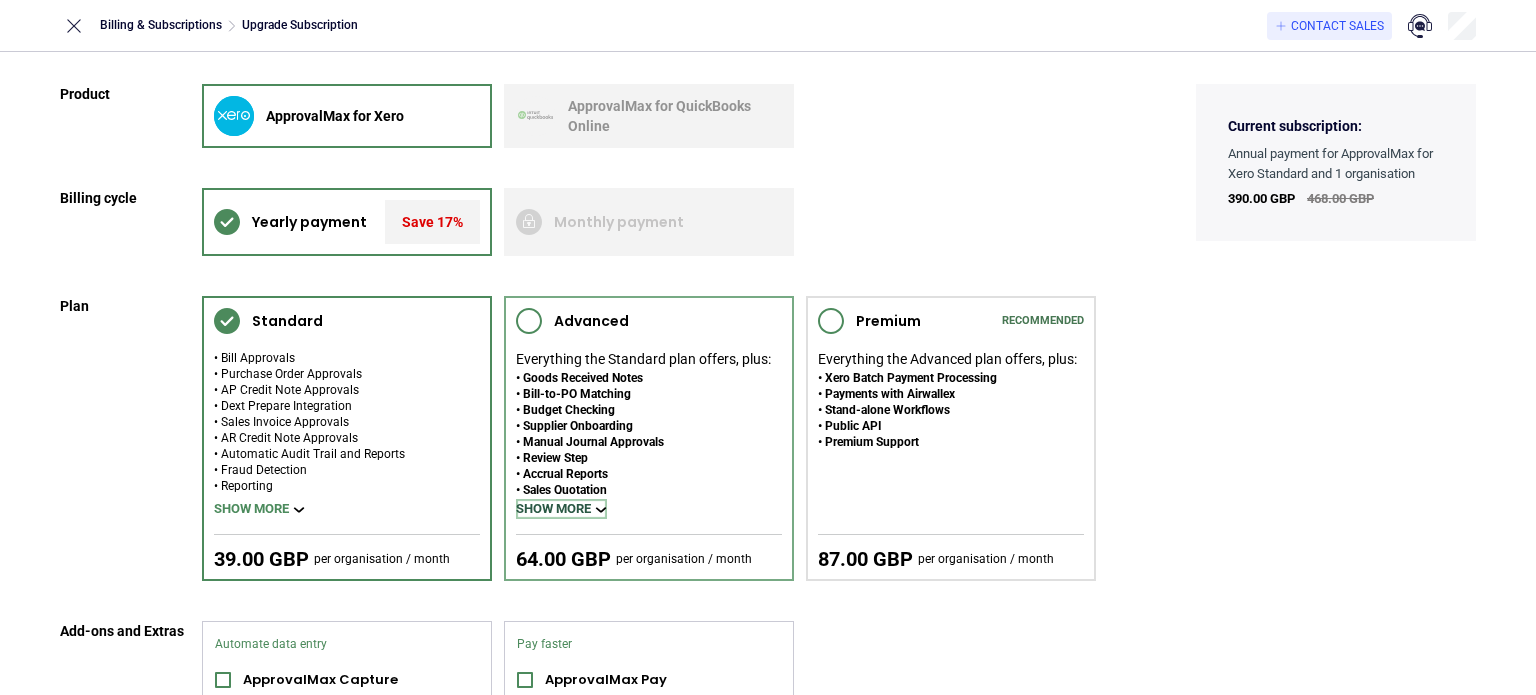 click on "Show more" at bounding box center [561, 509] 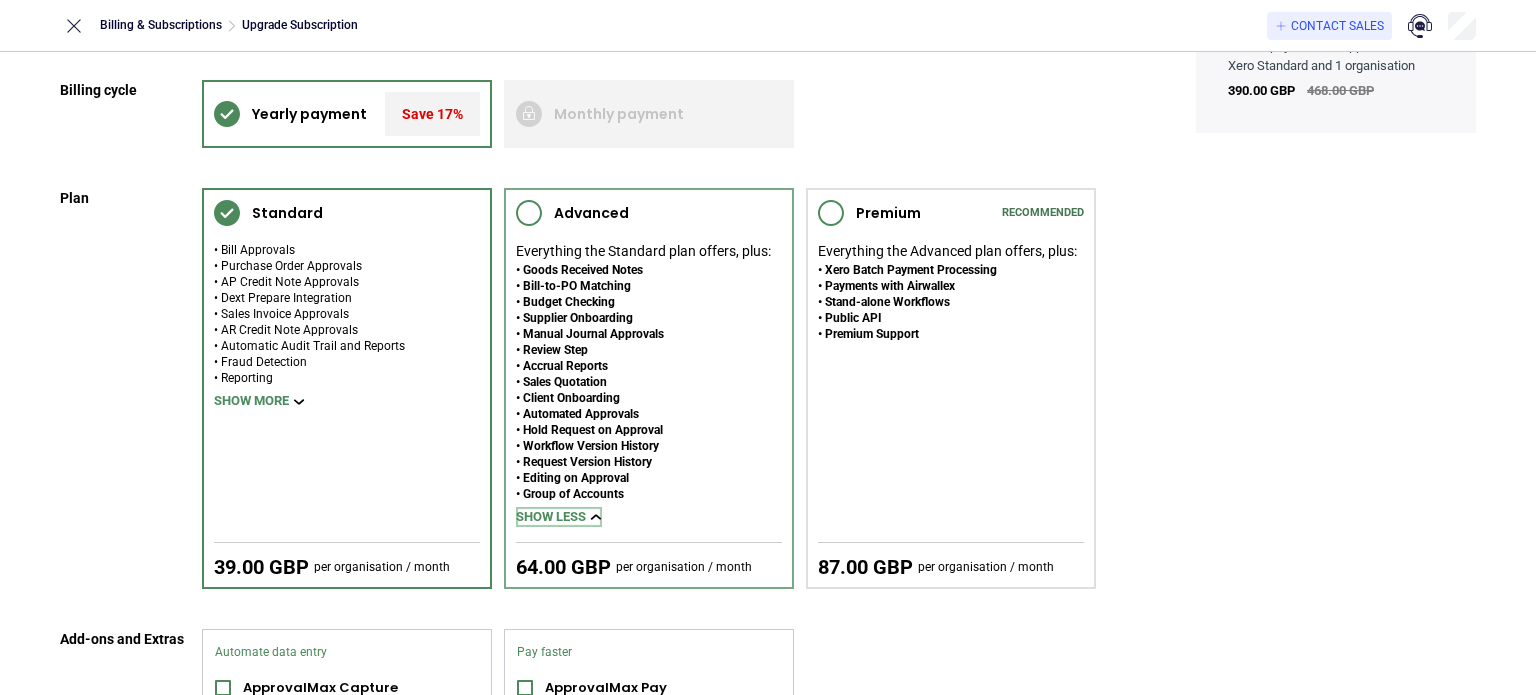 scroll, scrollTop: 100, scrollLeft: 0, axis: vertical 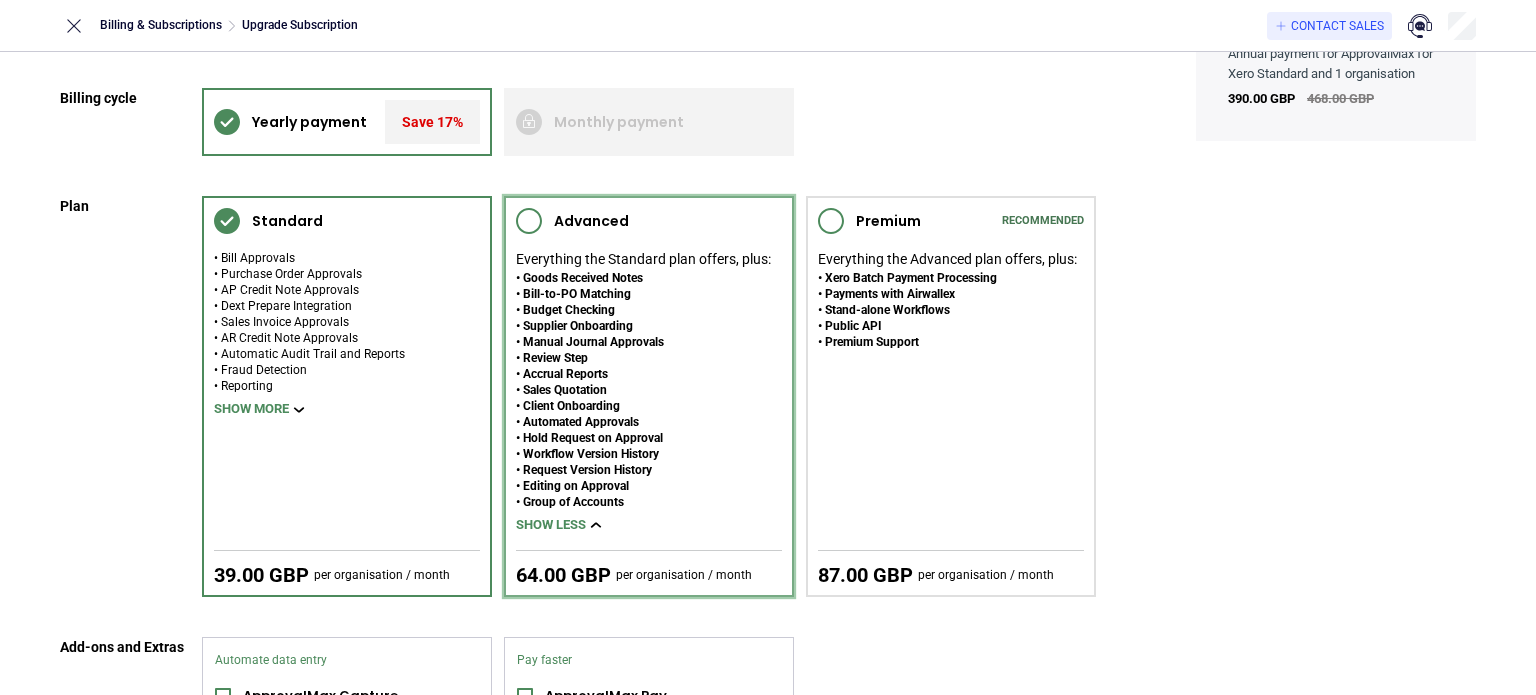 click 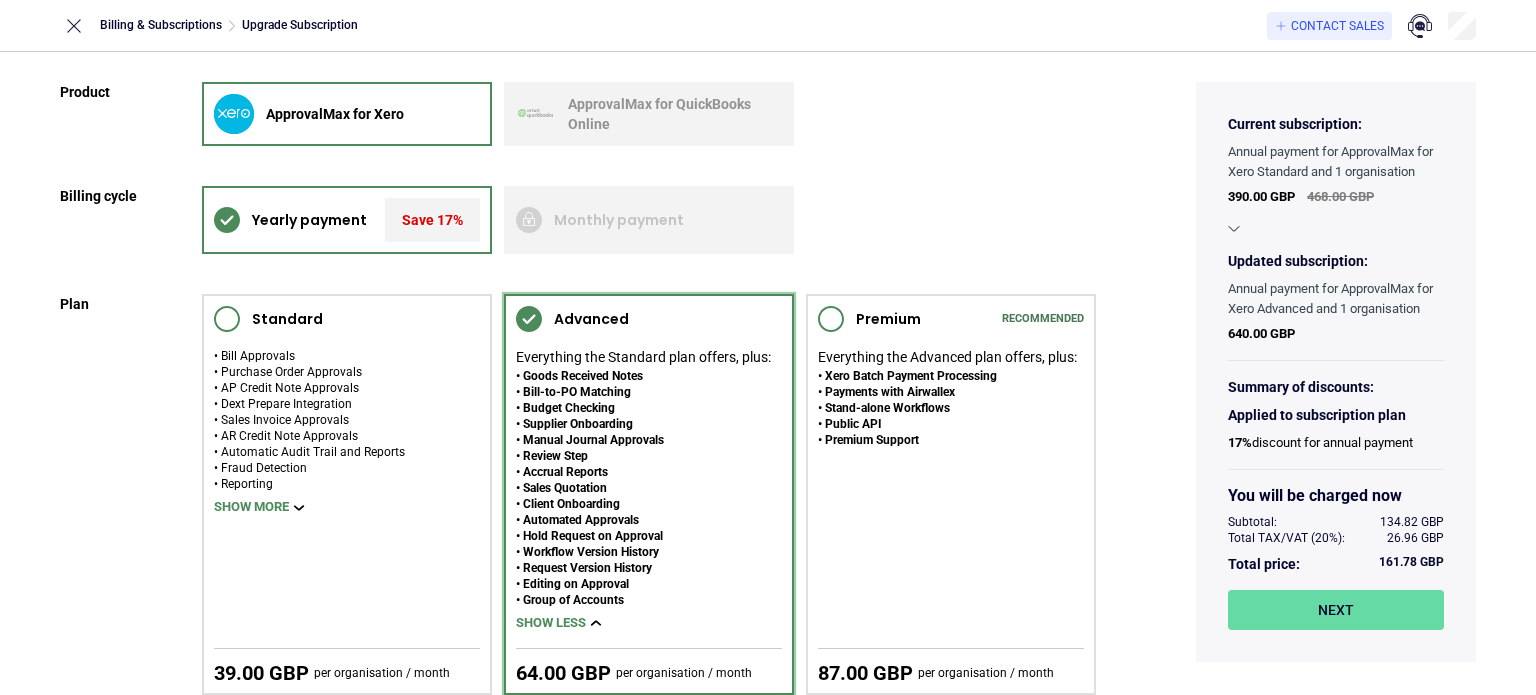 scroll, scrollTop: 0, scrollLeft: 0, axis: both 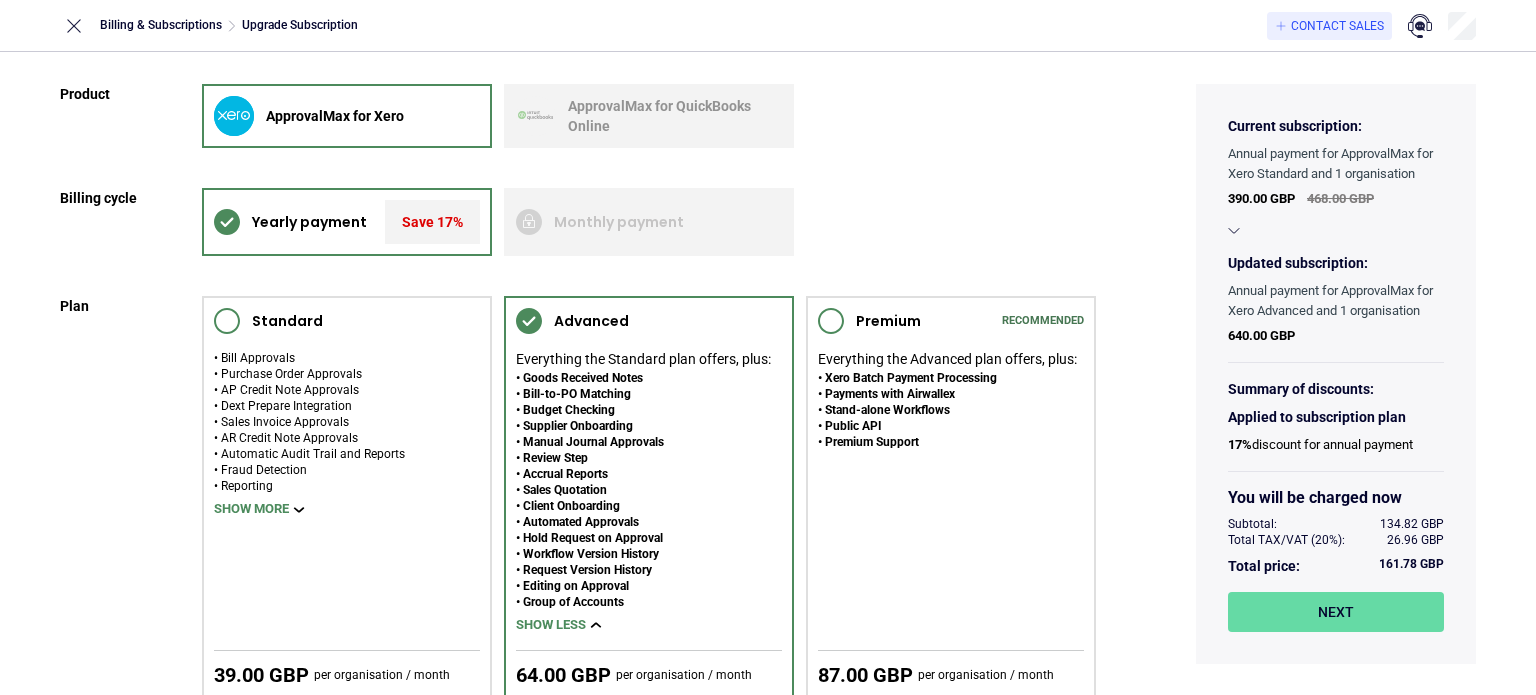 click 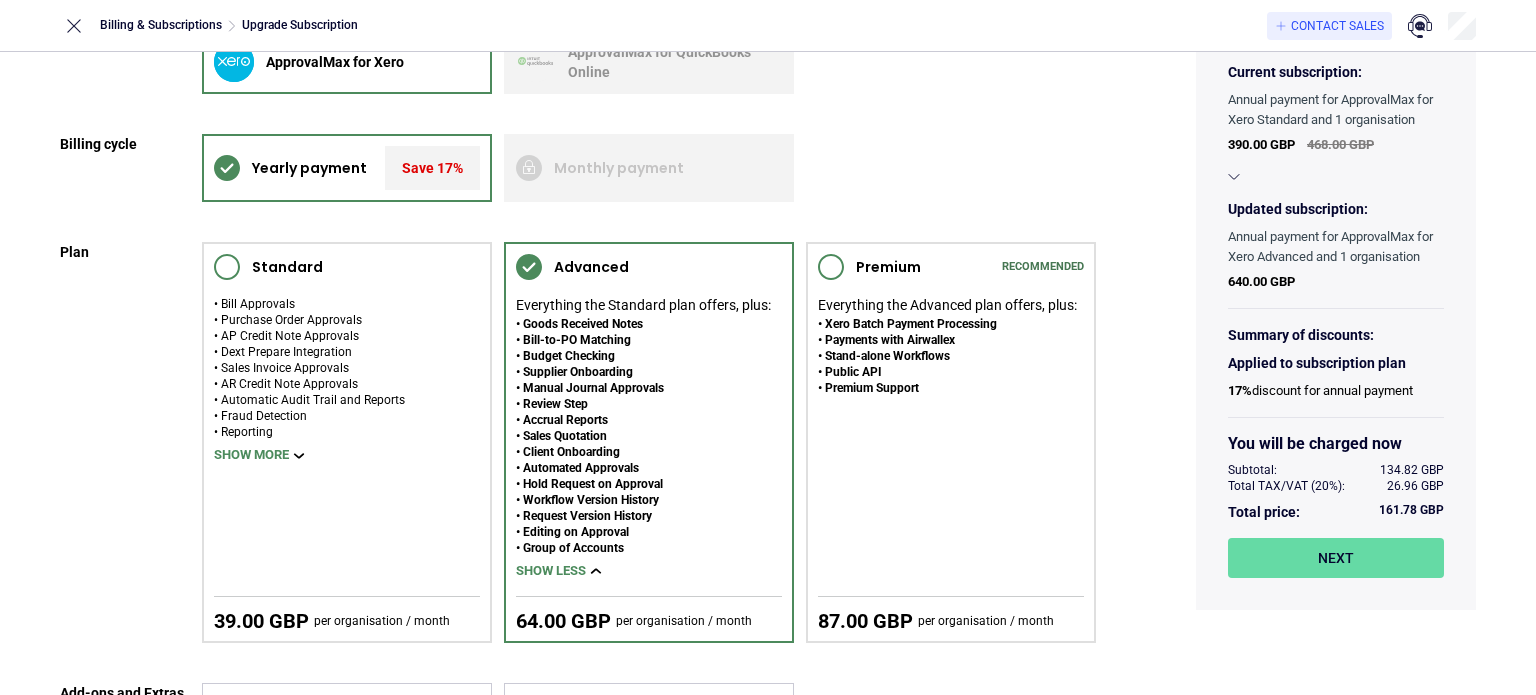 scroll, scrollTop: 0, scrollLeft: 0, axis: both 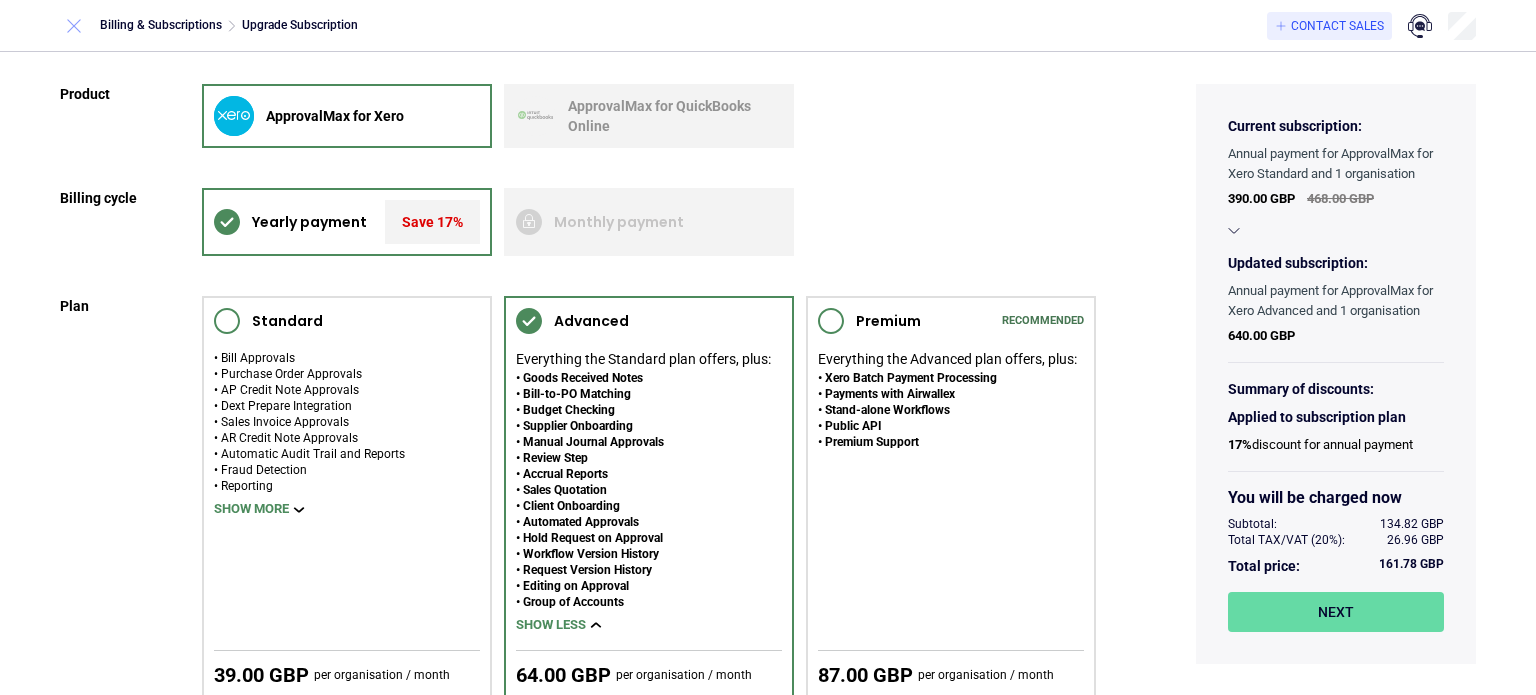 click 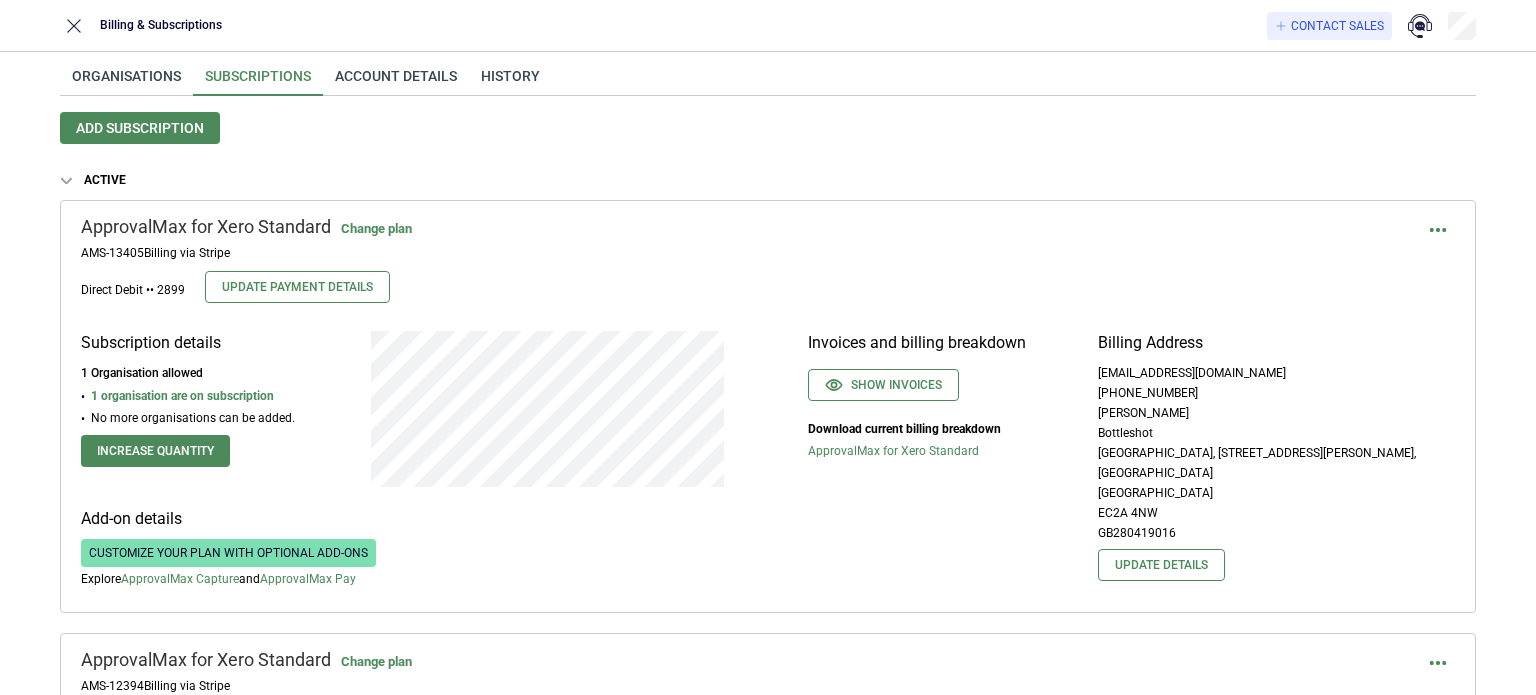 click on "Customize your plan with optional add-ons" at bounding box center (228, 553) 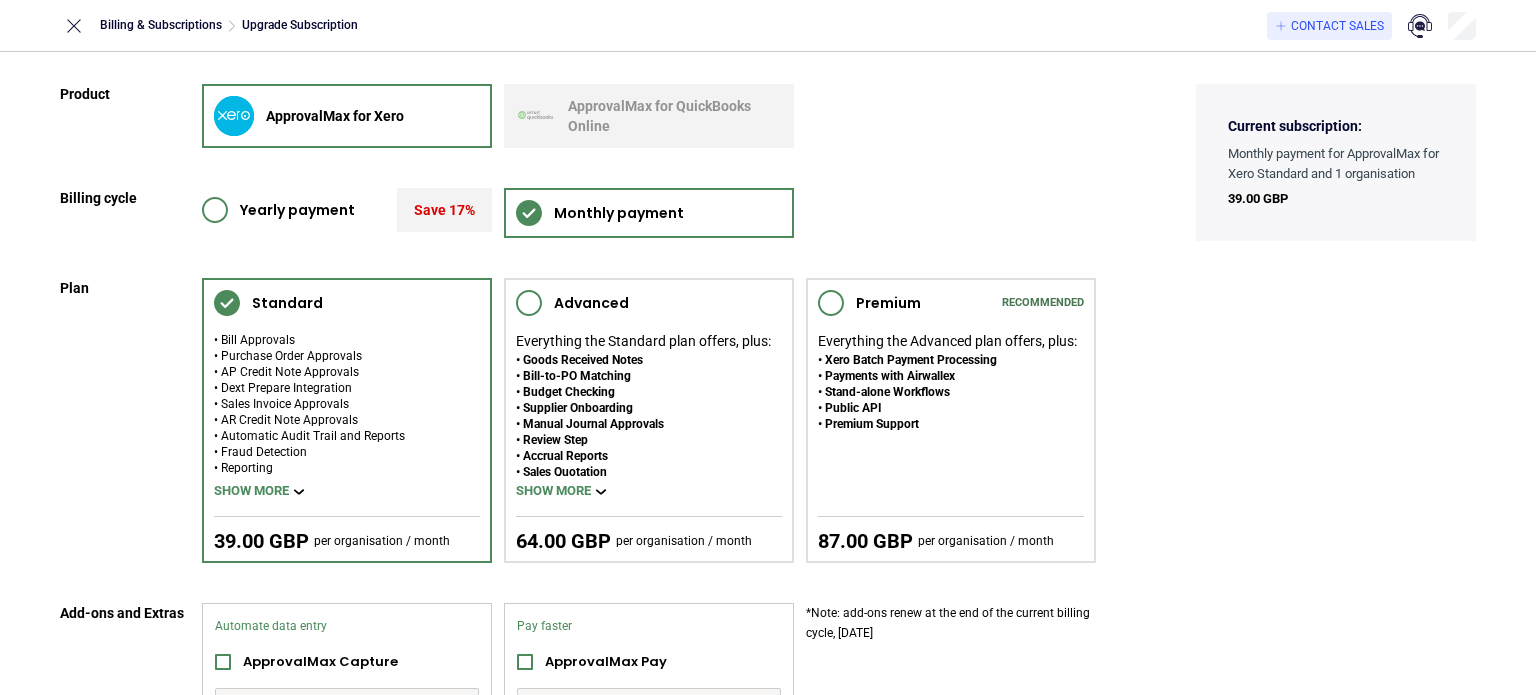 click 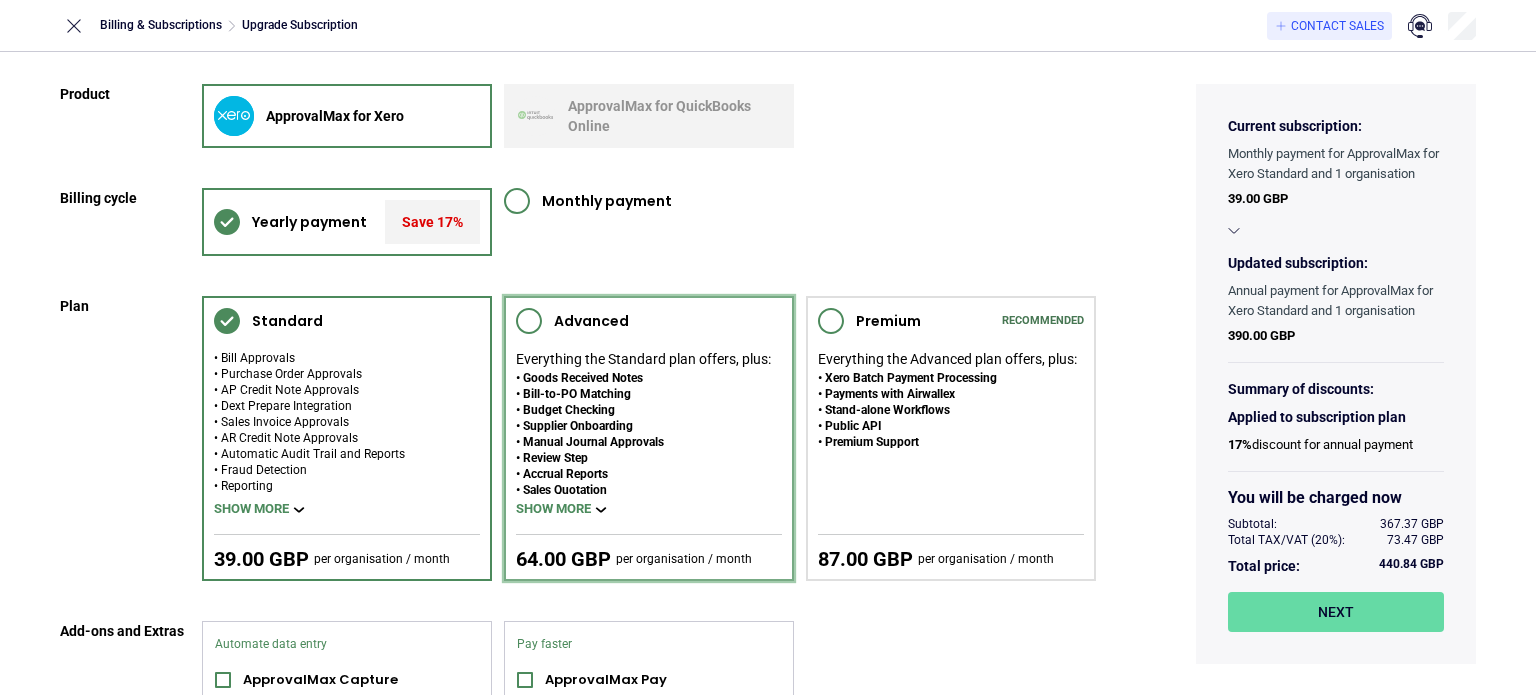 click 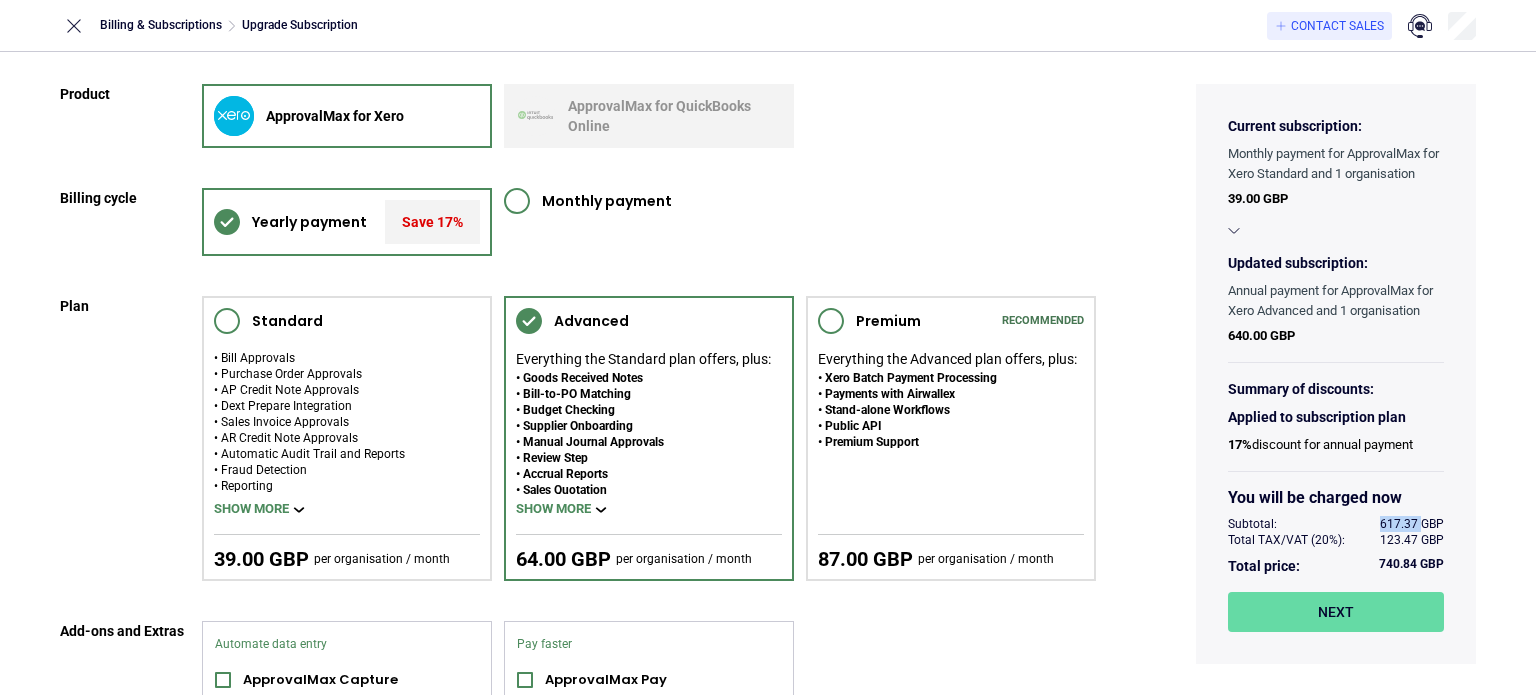 drag, startPoint x: 1372, startPoint y: 524, endPoint x: 1416, endPoint y: 524, distance: 44 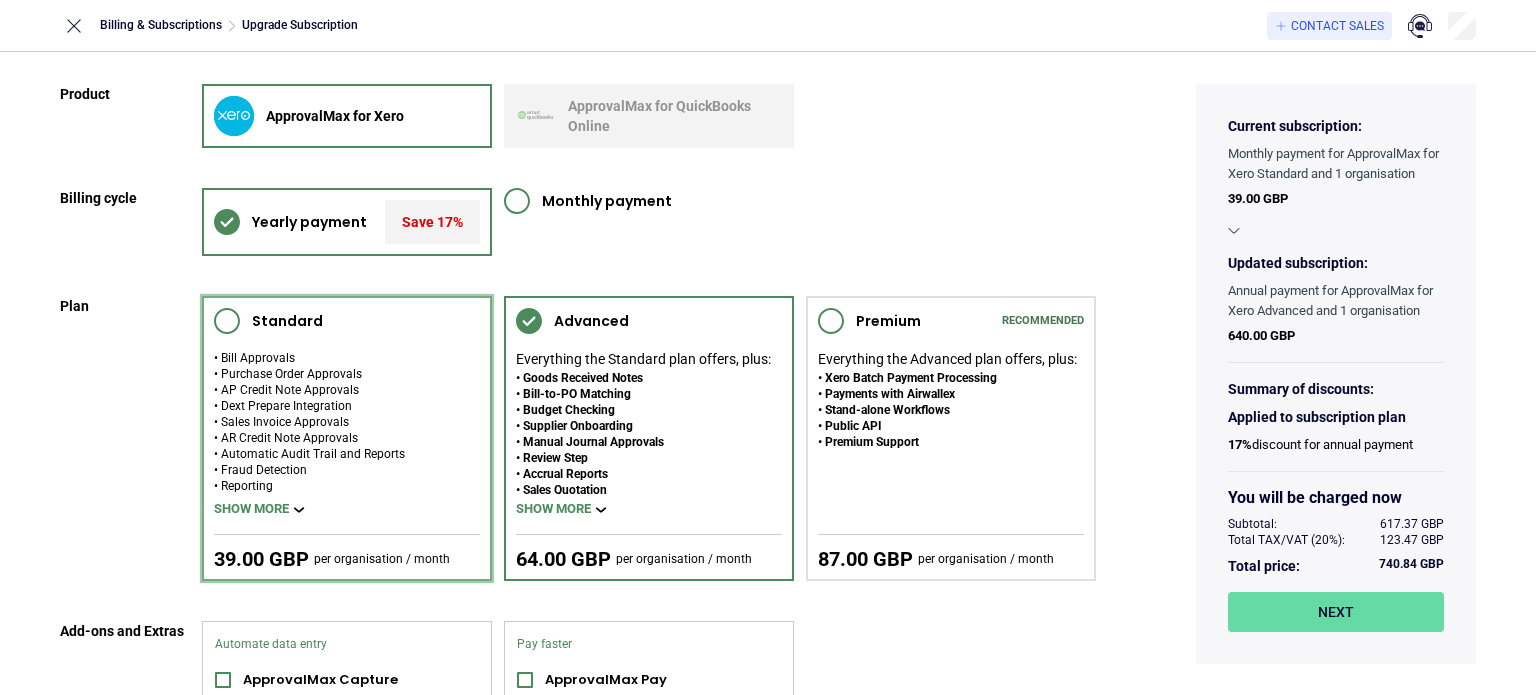 click 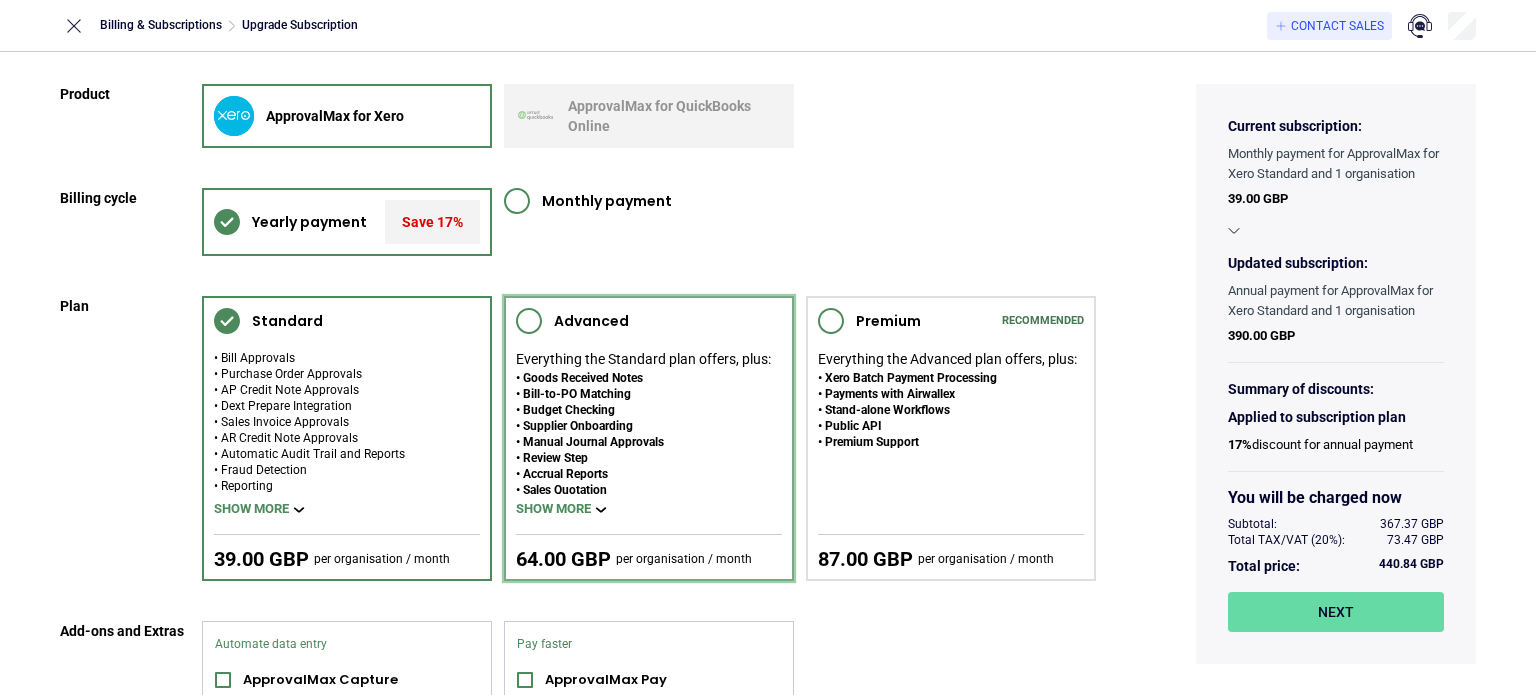 click 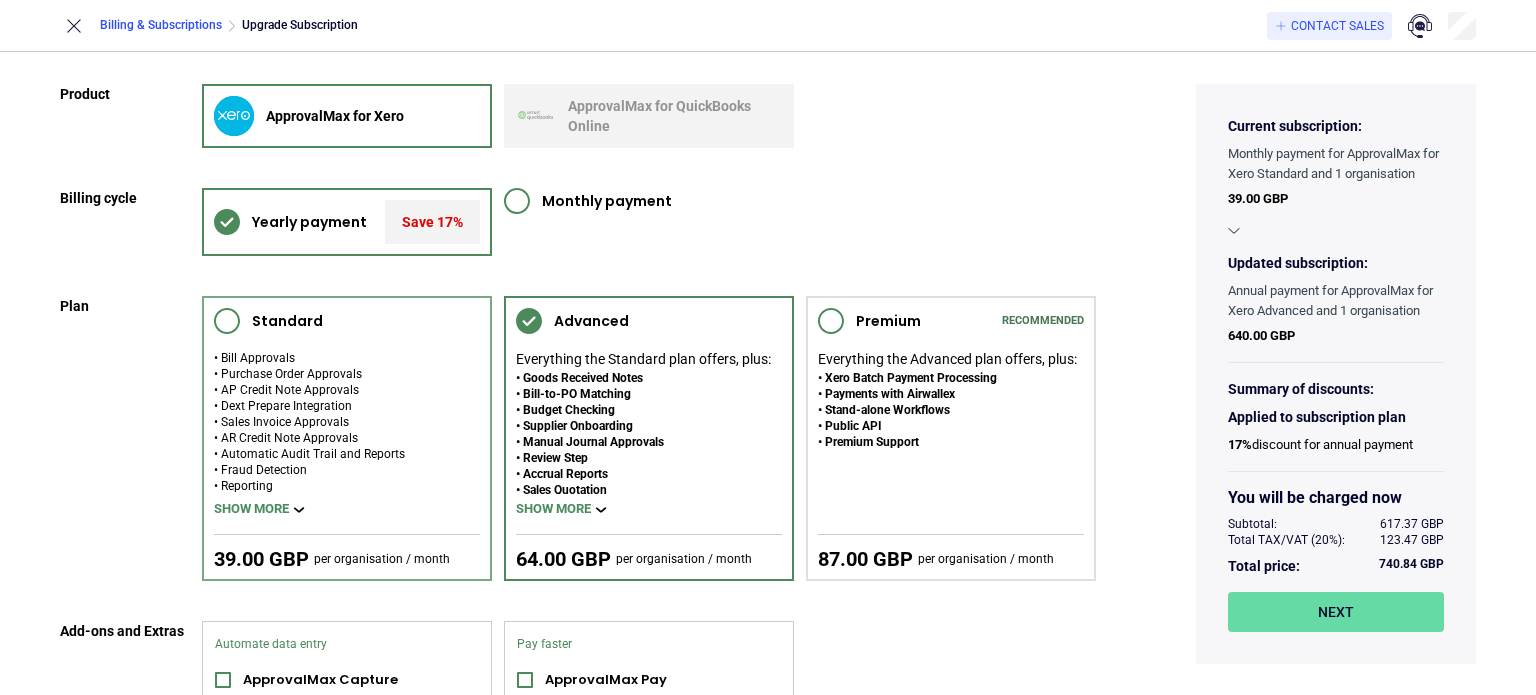 click on "Billing & Subscriptions" at bounding box center (161, 25) 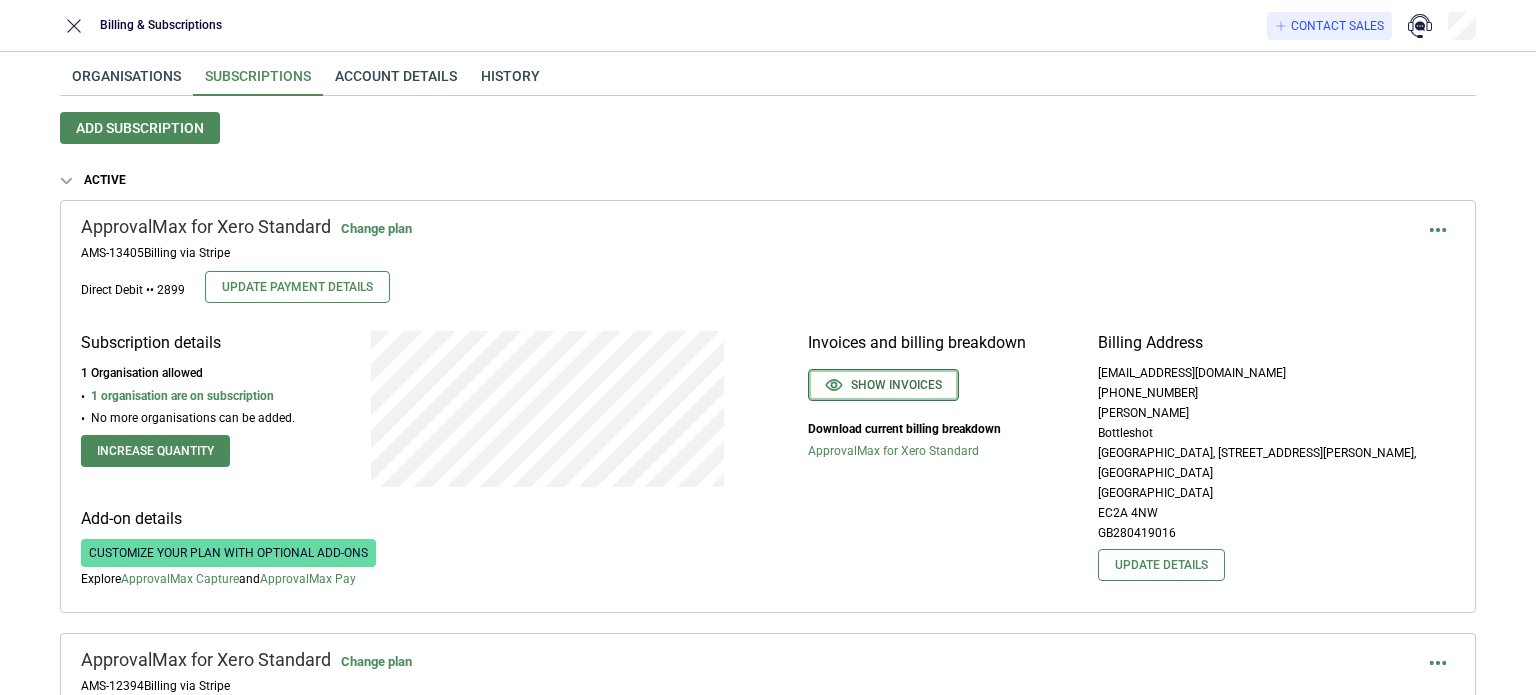 click on "Show invoices" at bounding box center [883, 385] 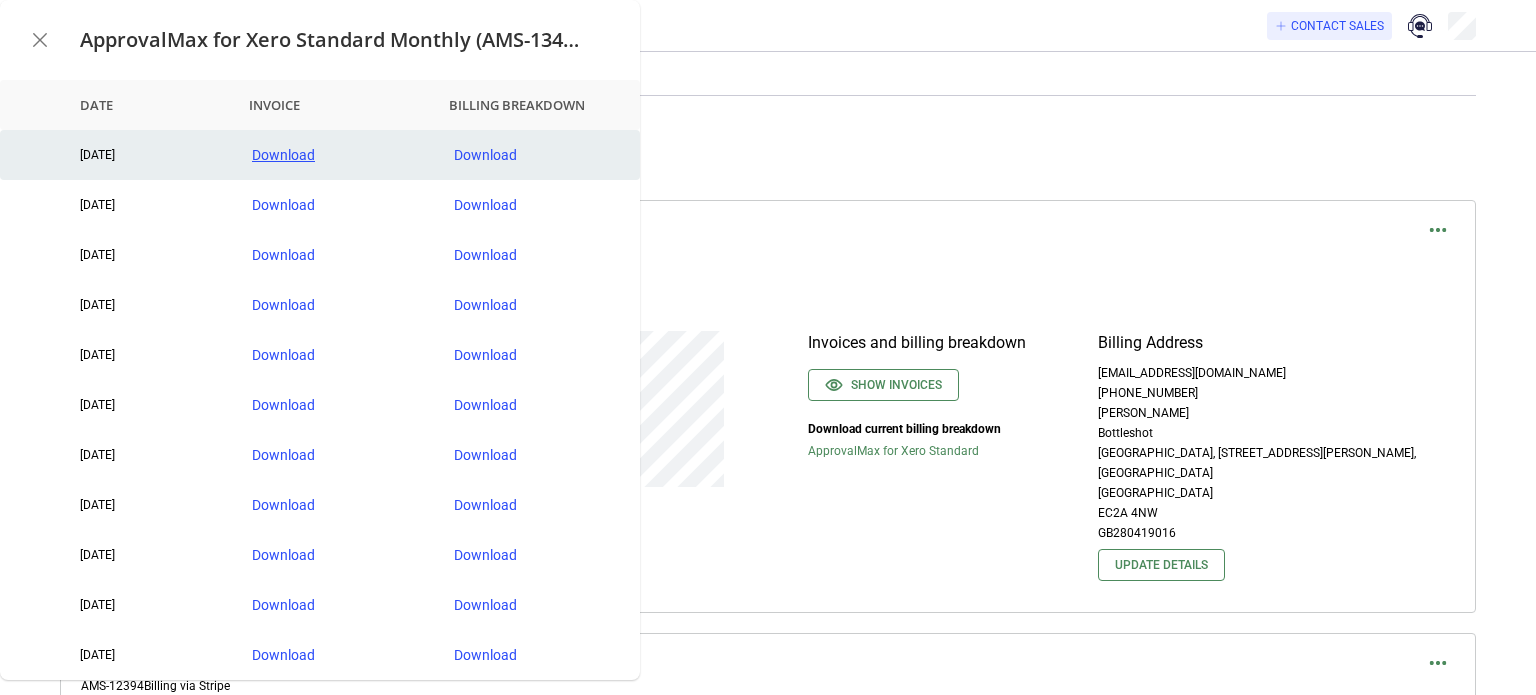 click on "Download" at bounding box center (337, 155) 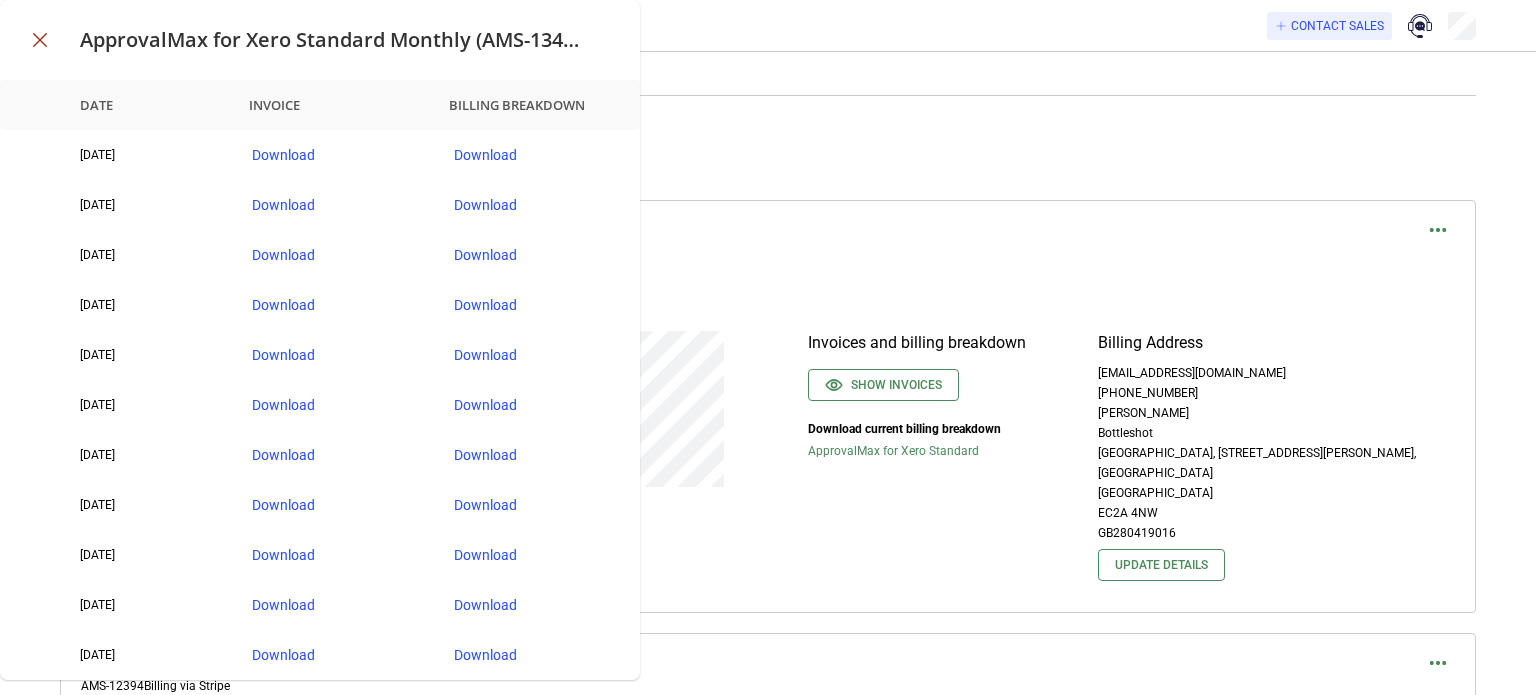 click 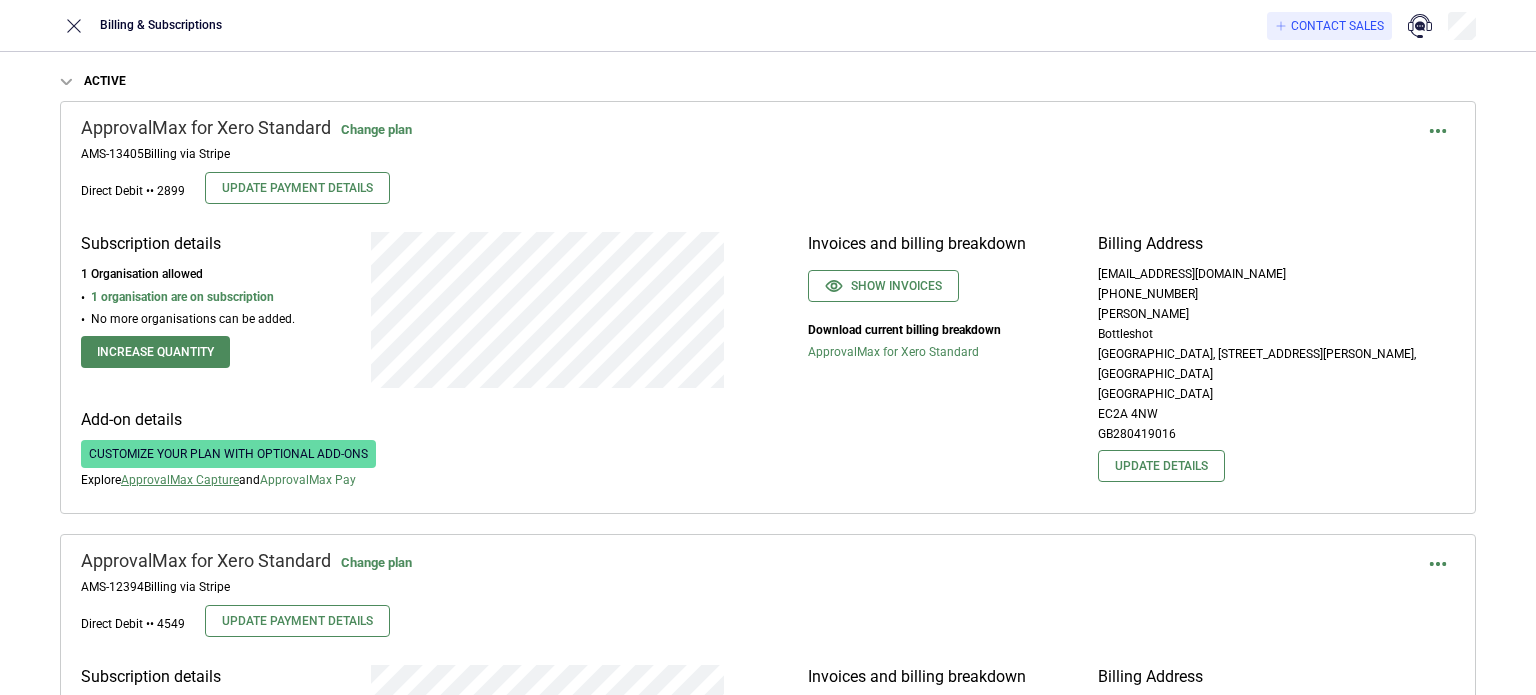scroll, scrollTop: 100, scrollLeft: 0, axis: vertical 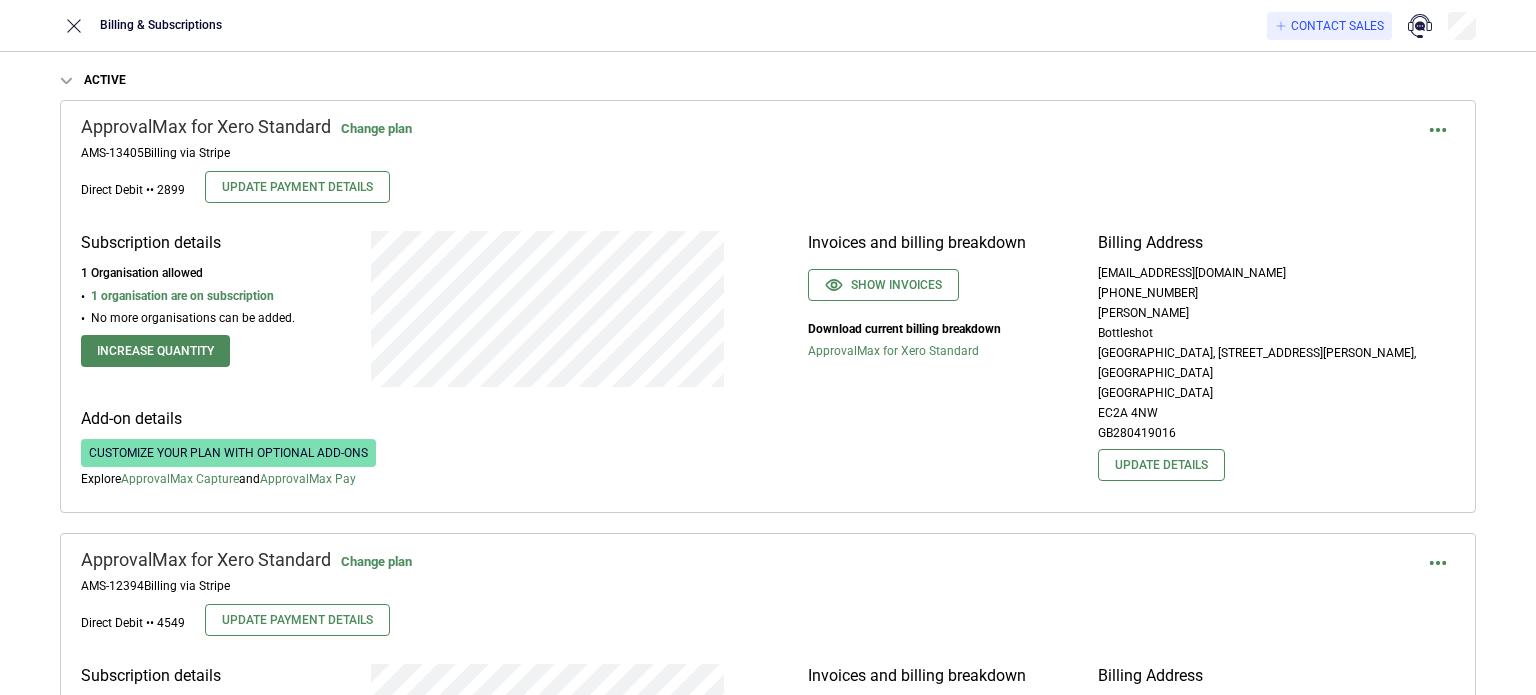 click on "Customize your plan with optional add-ons" at bounding box center [228, 453] 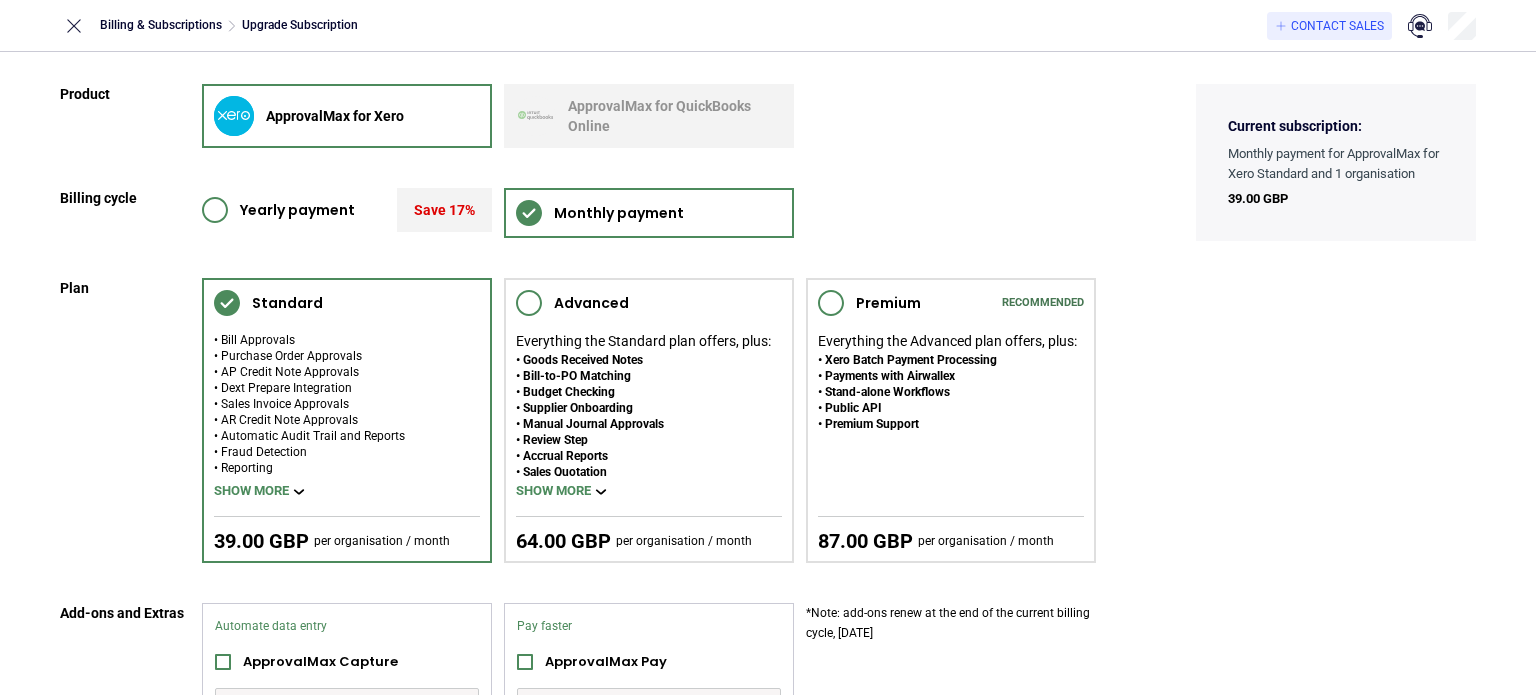 click 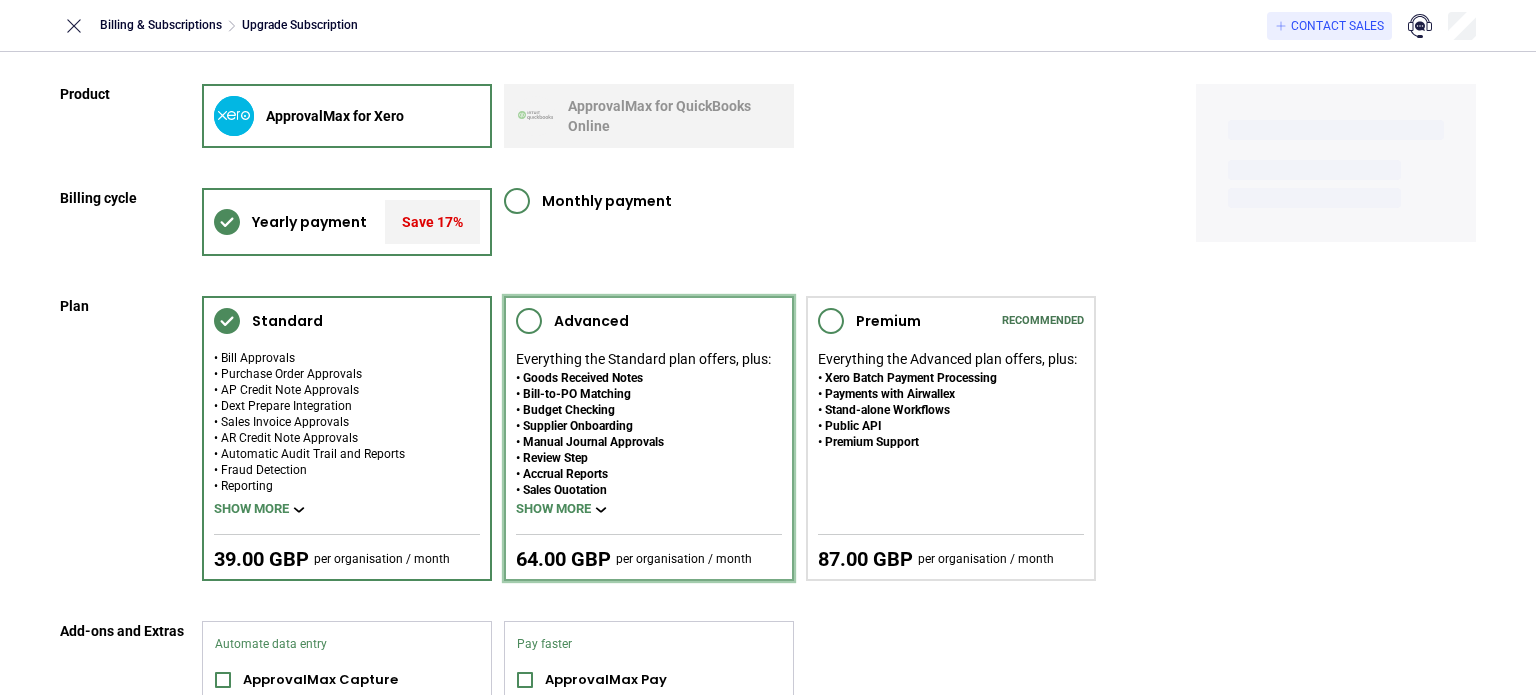 click 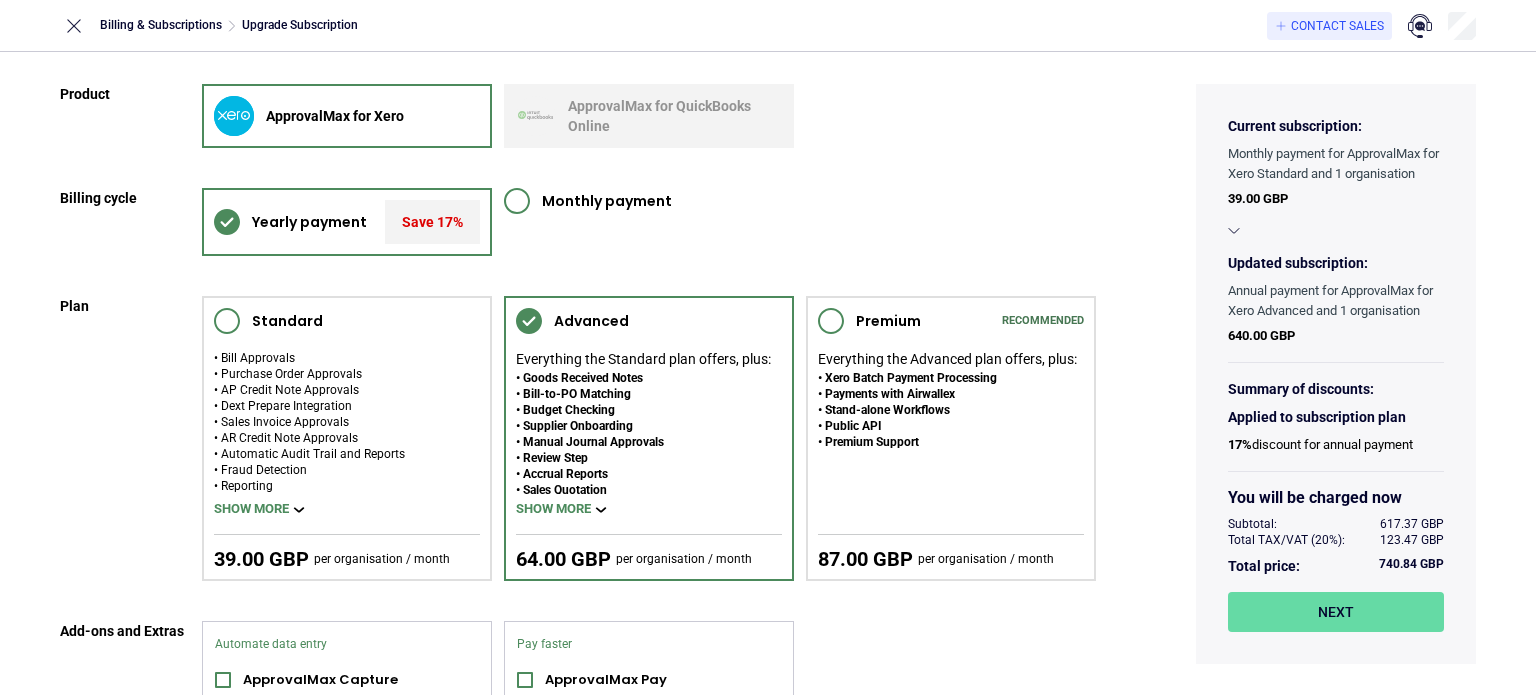 click 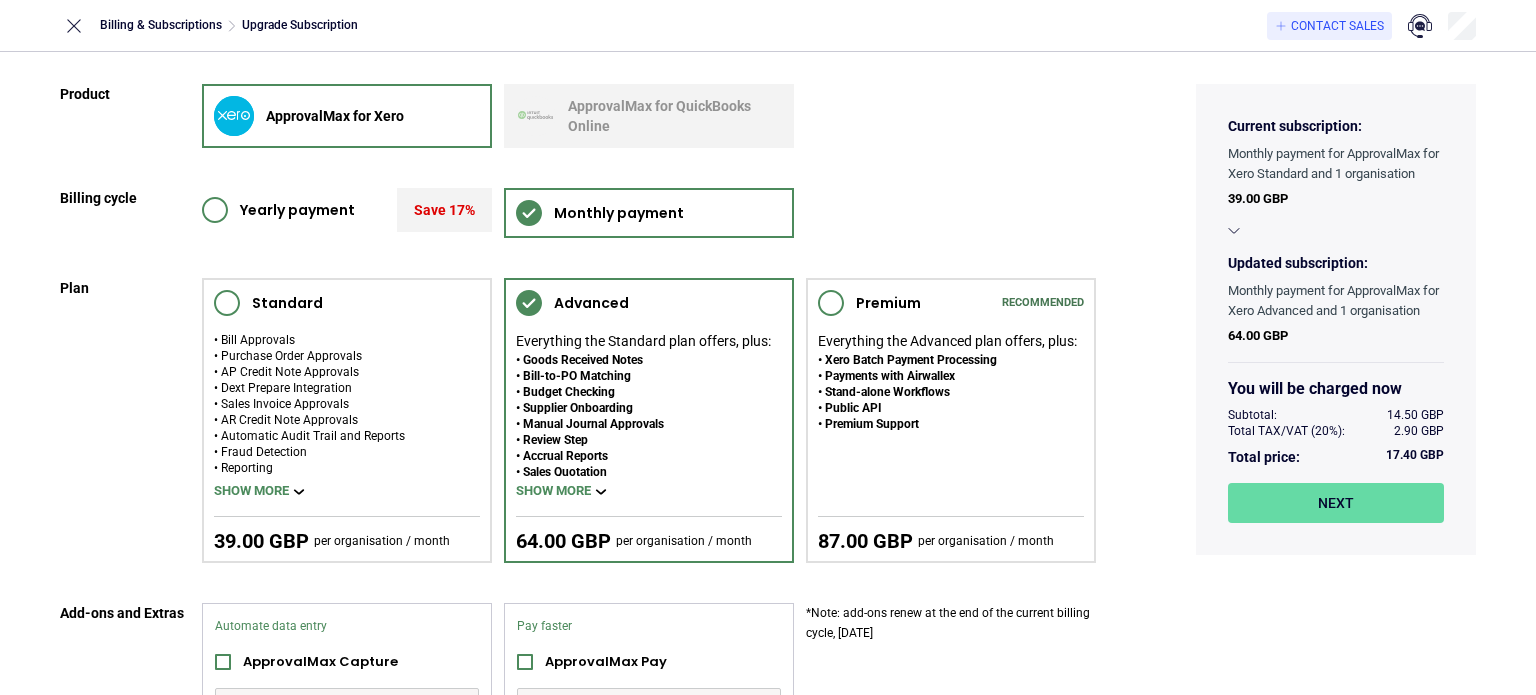 click 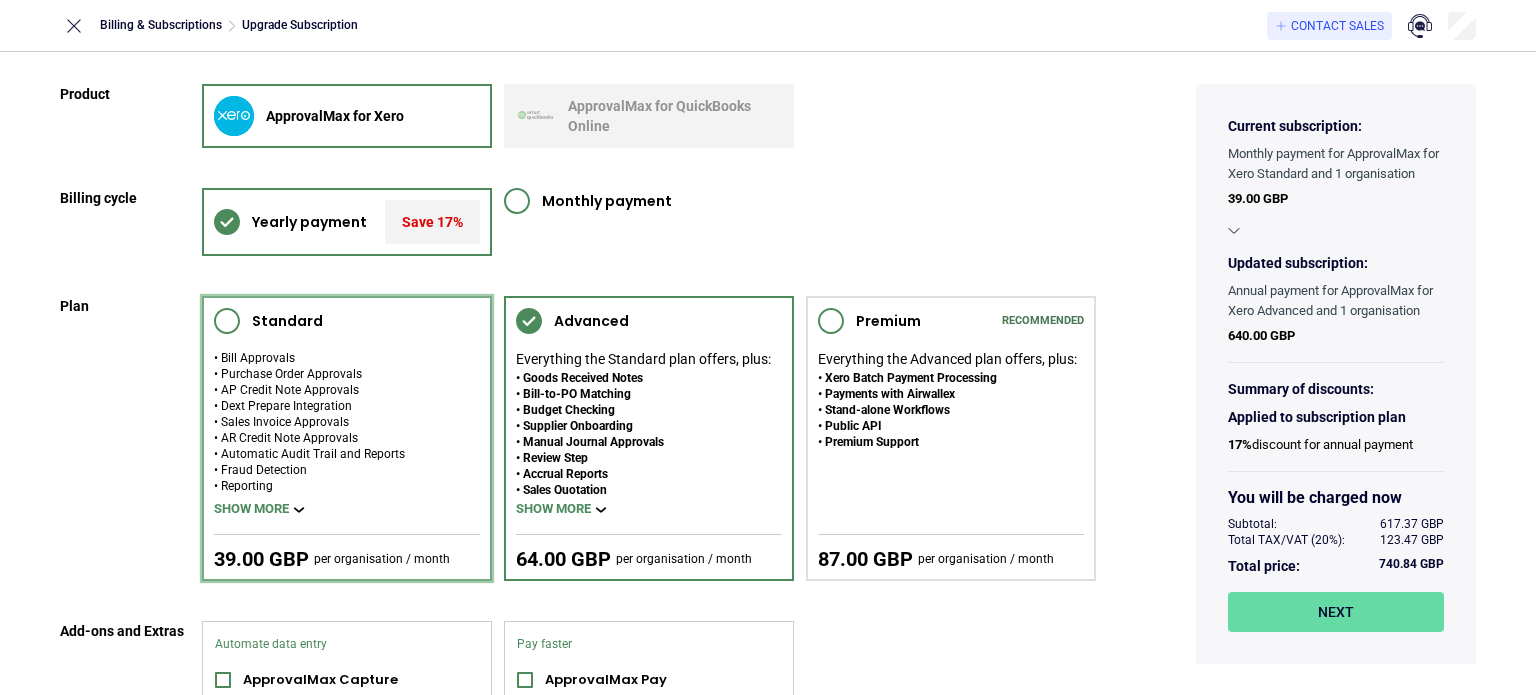 click 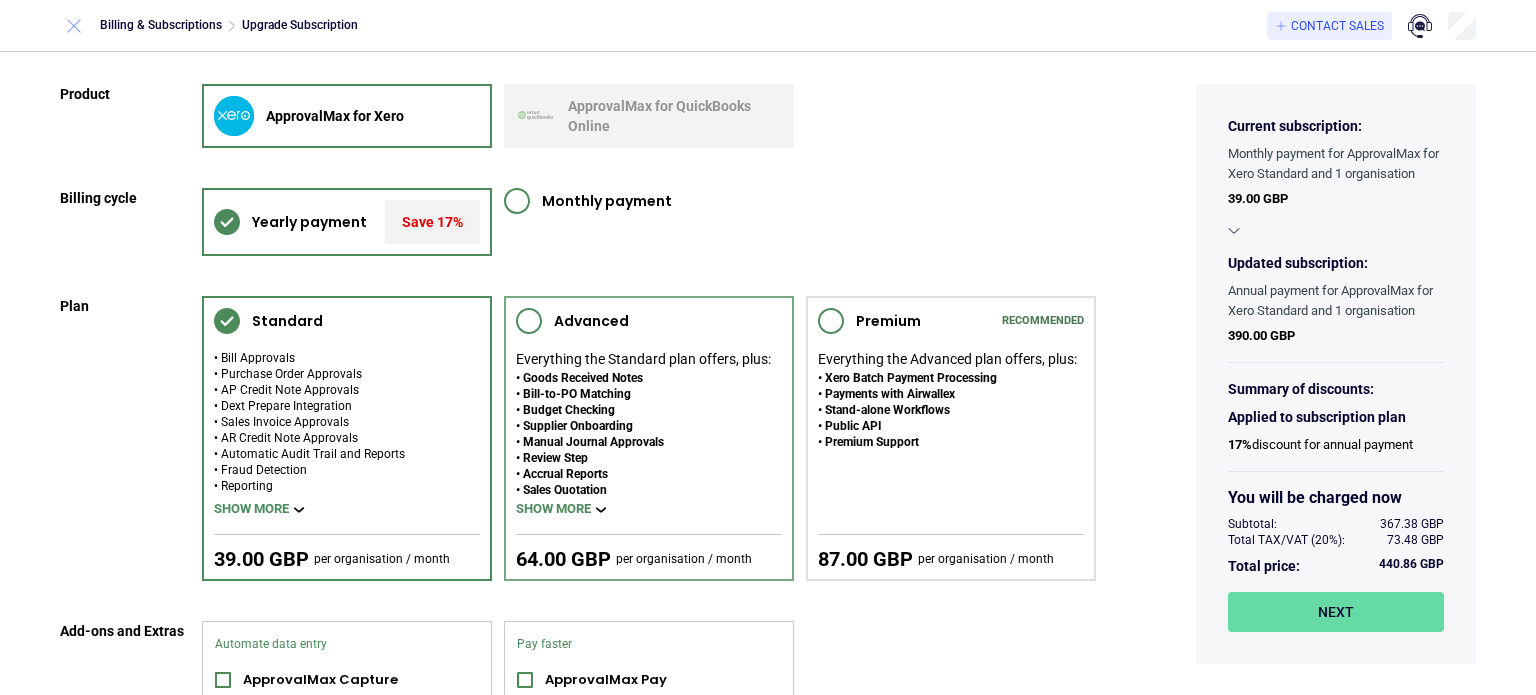 click 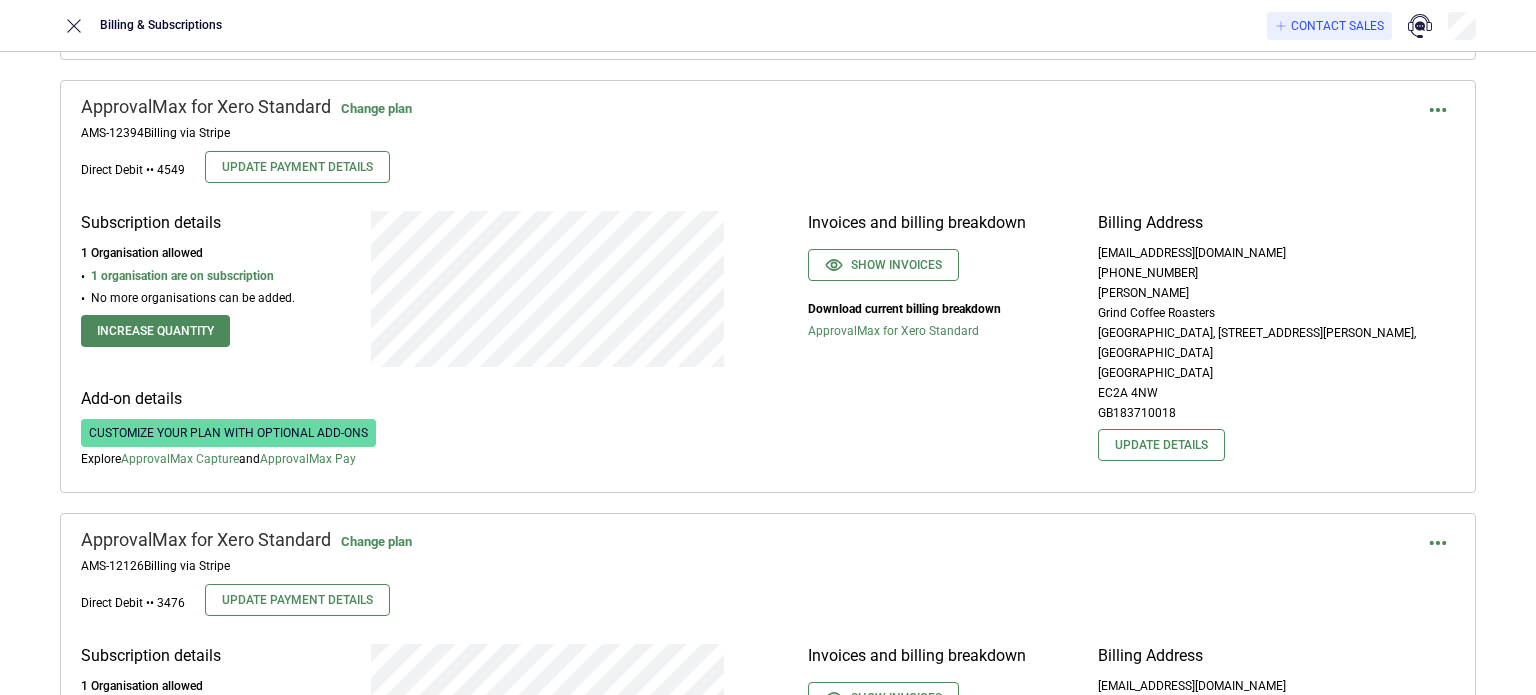 scroll, scrollTop: 600, scrollLeft: 0, axis: vertical 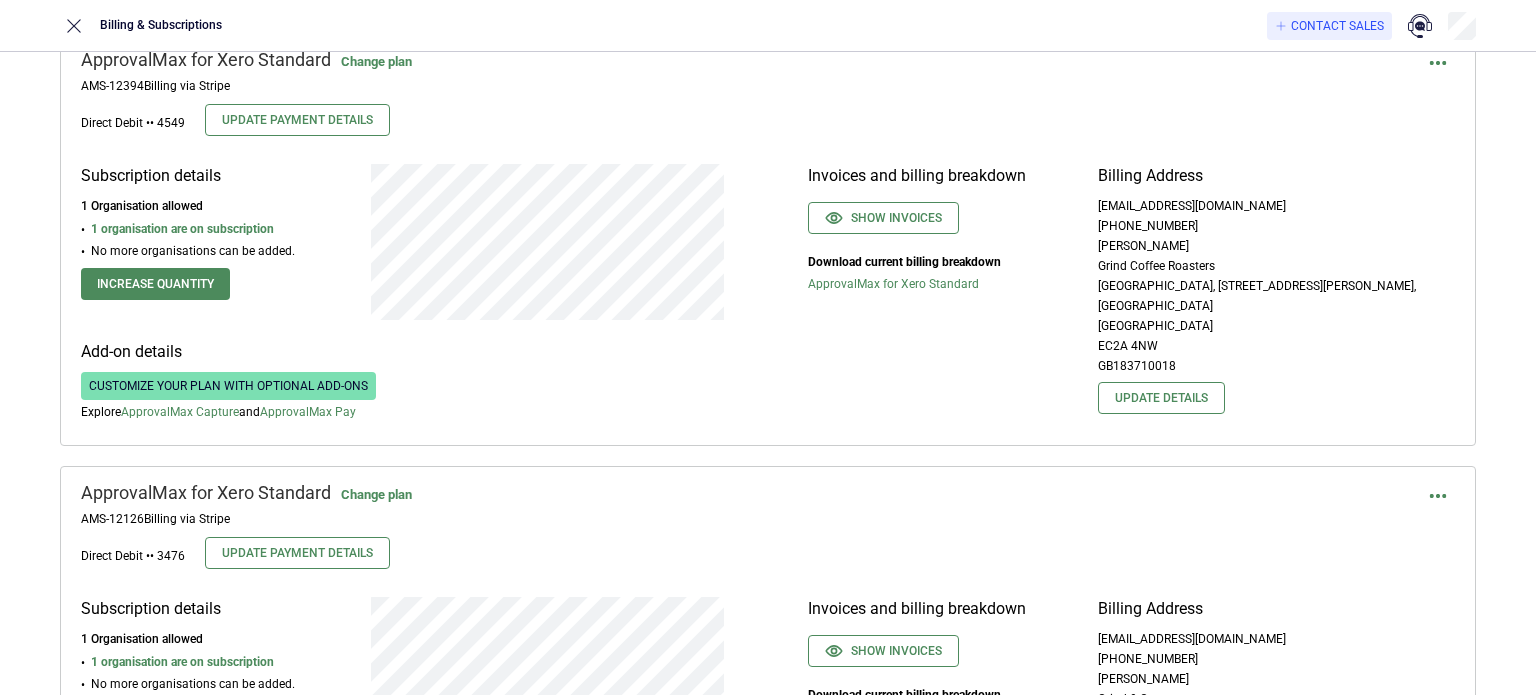 click on "Customize your plan with optional add-ons" at bounding box center [228, 386] 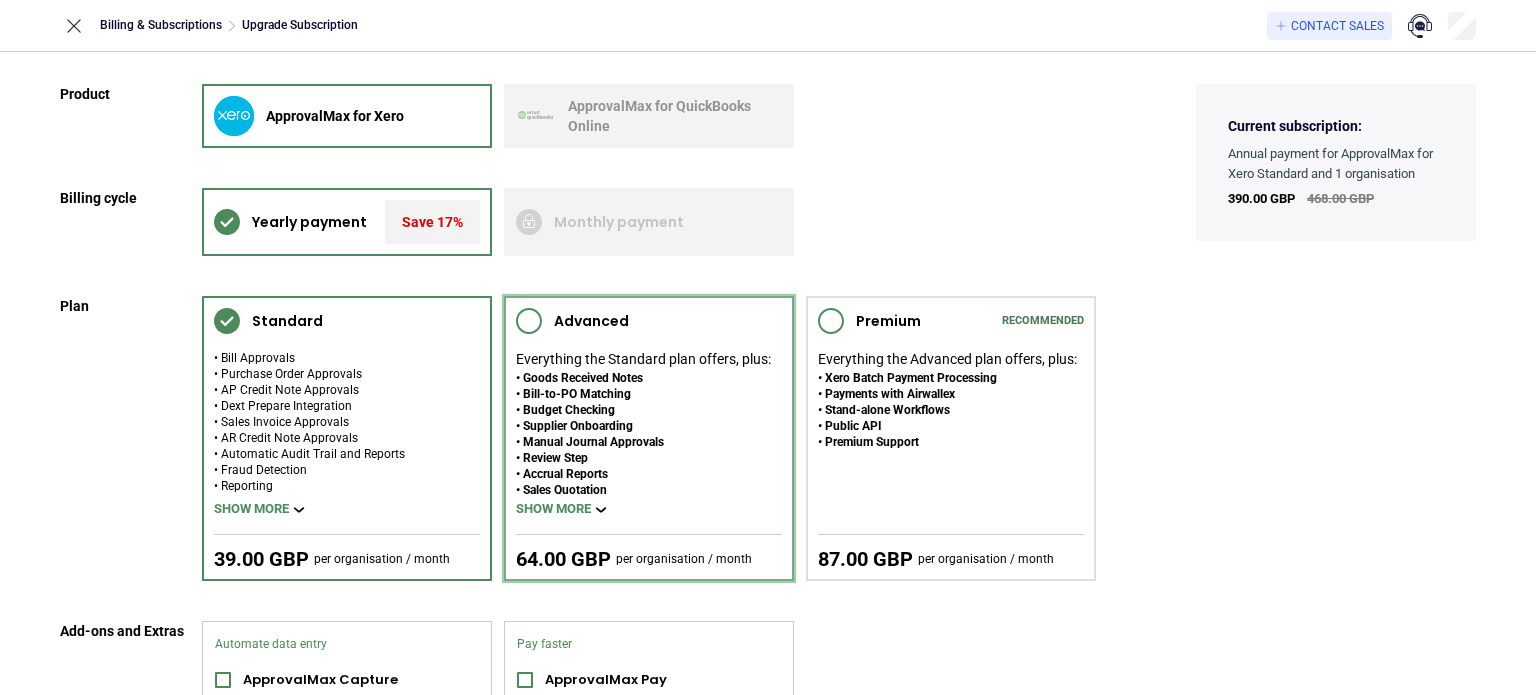 click 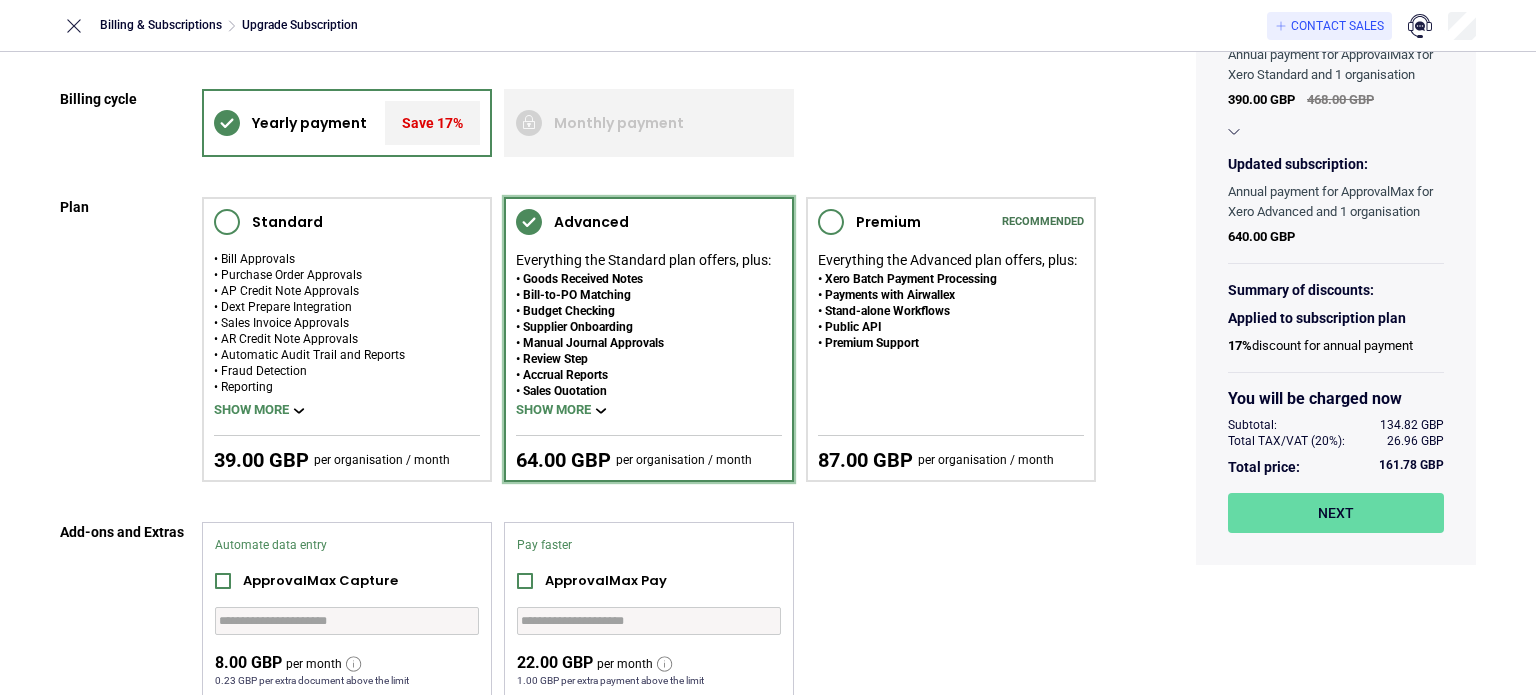 scroll, scrollTop: 100, scrollLeft: 0, axis: vertical 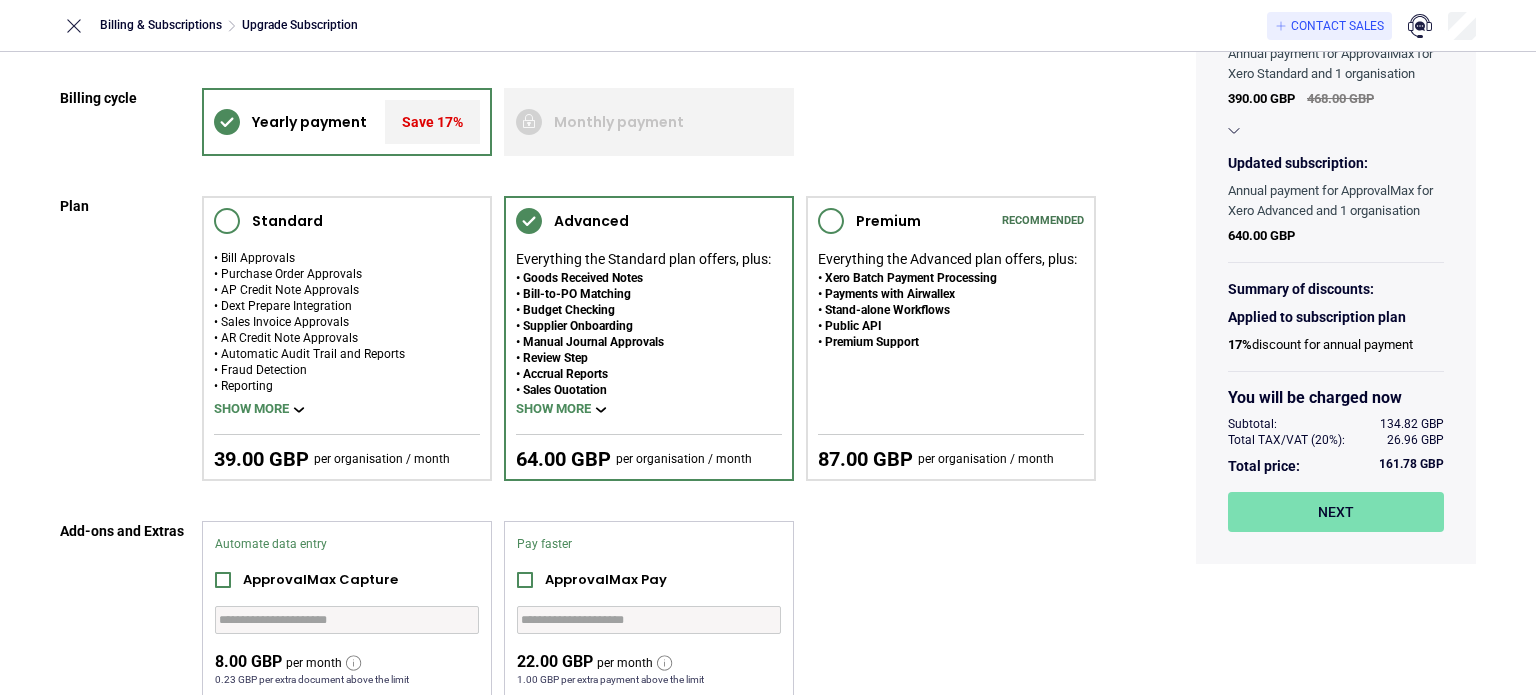 click on "Next" at bounding box center (1336, 512) 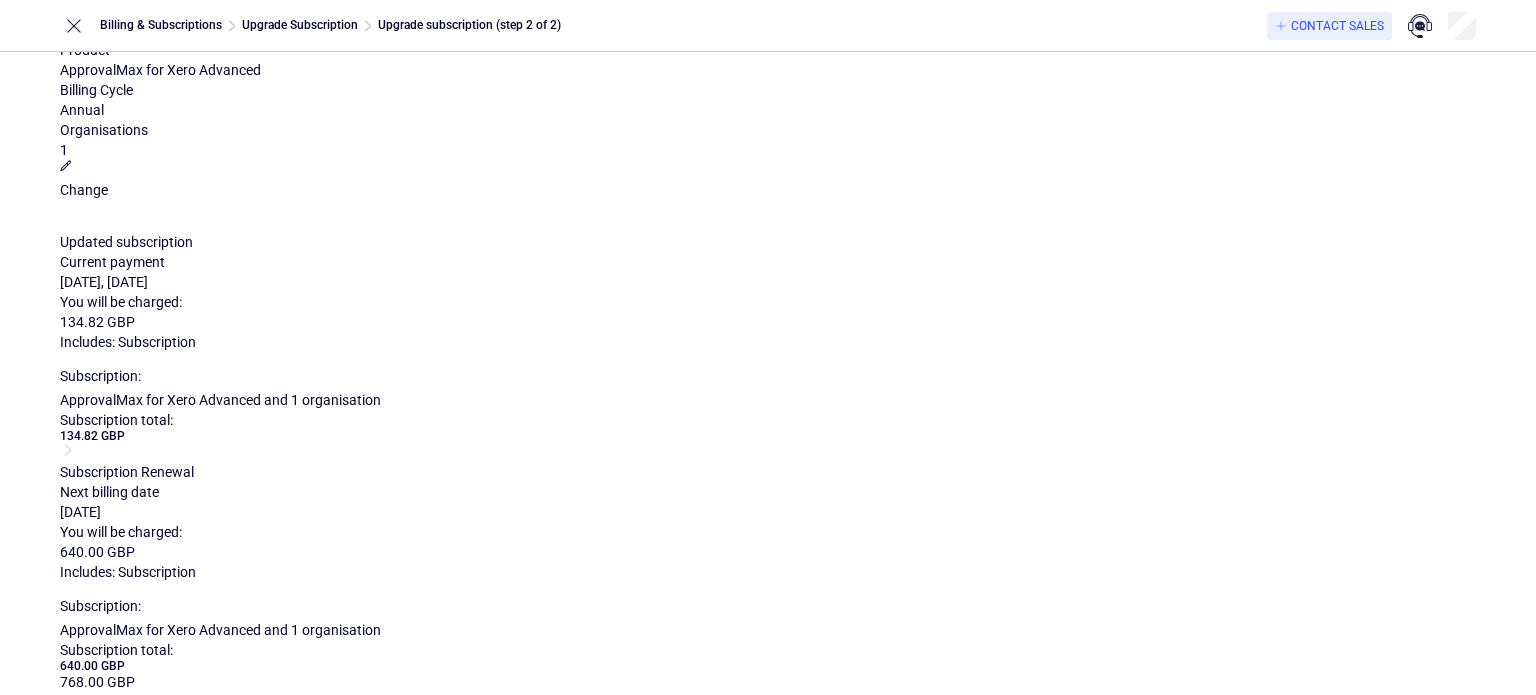 click on "Pay now" at bounding box center [87, 928] 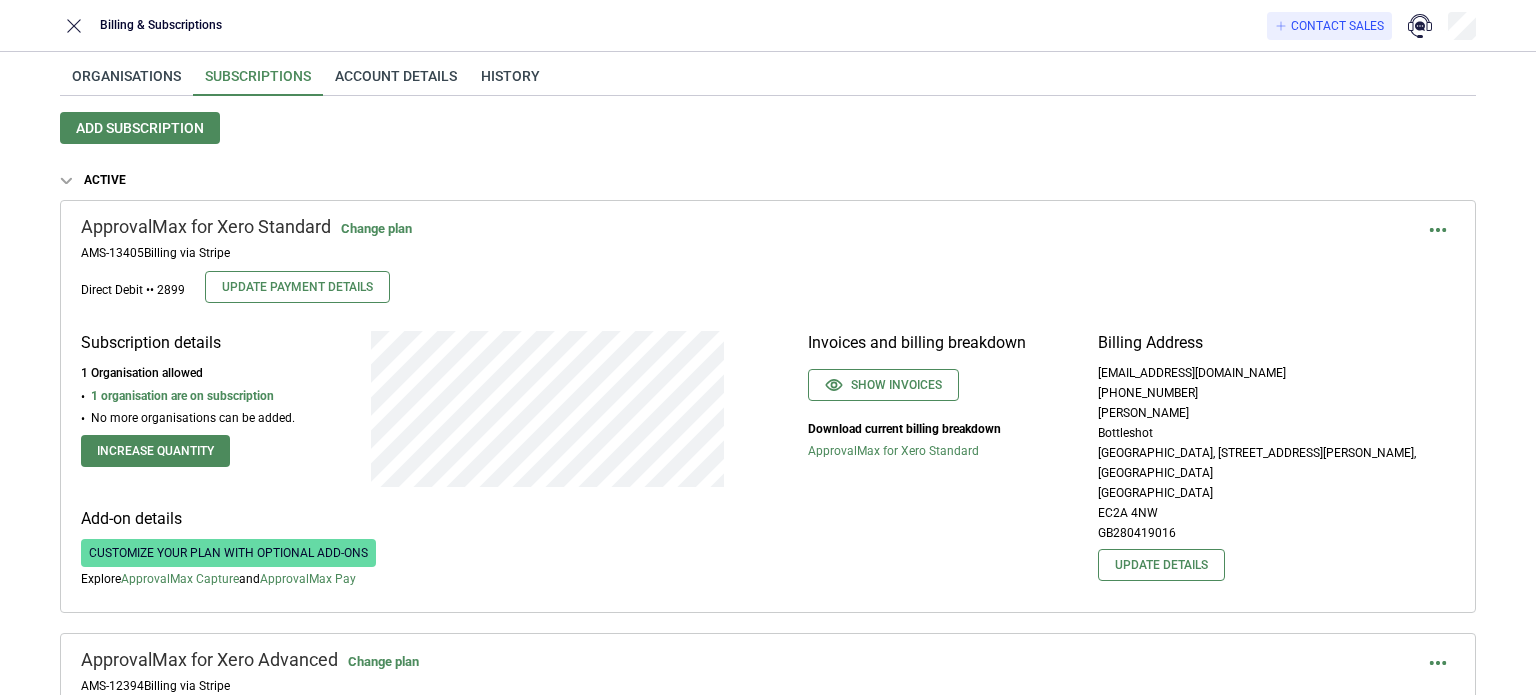 scroll, scrollTop: 0, scrollLeft: 0, axis: both 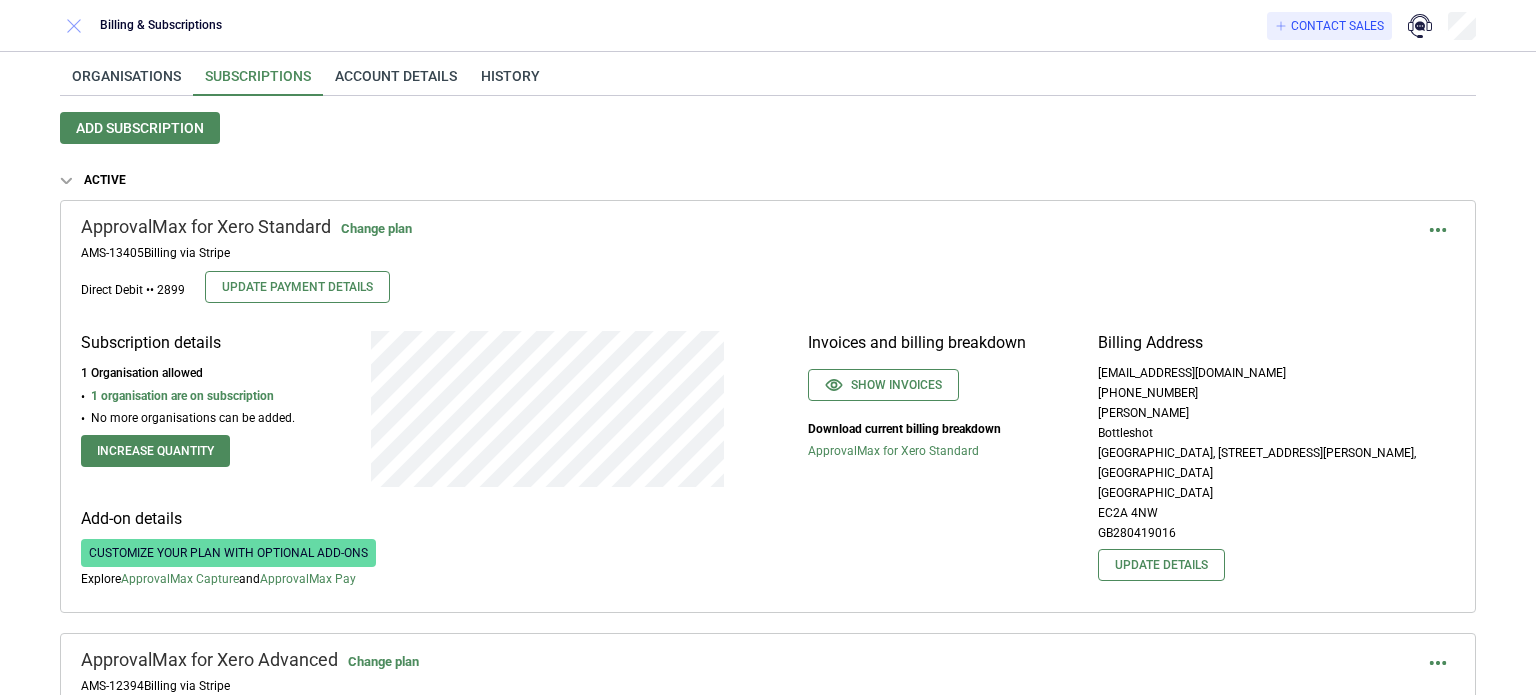 click 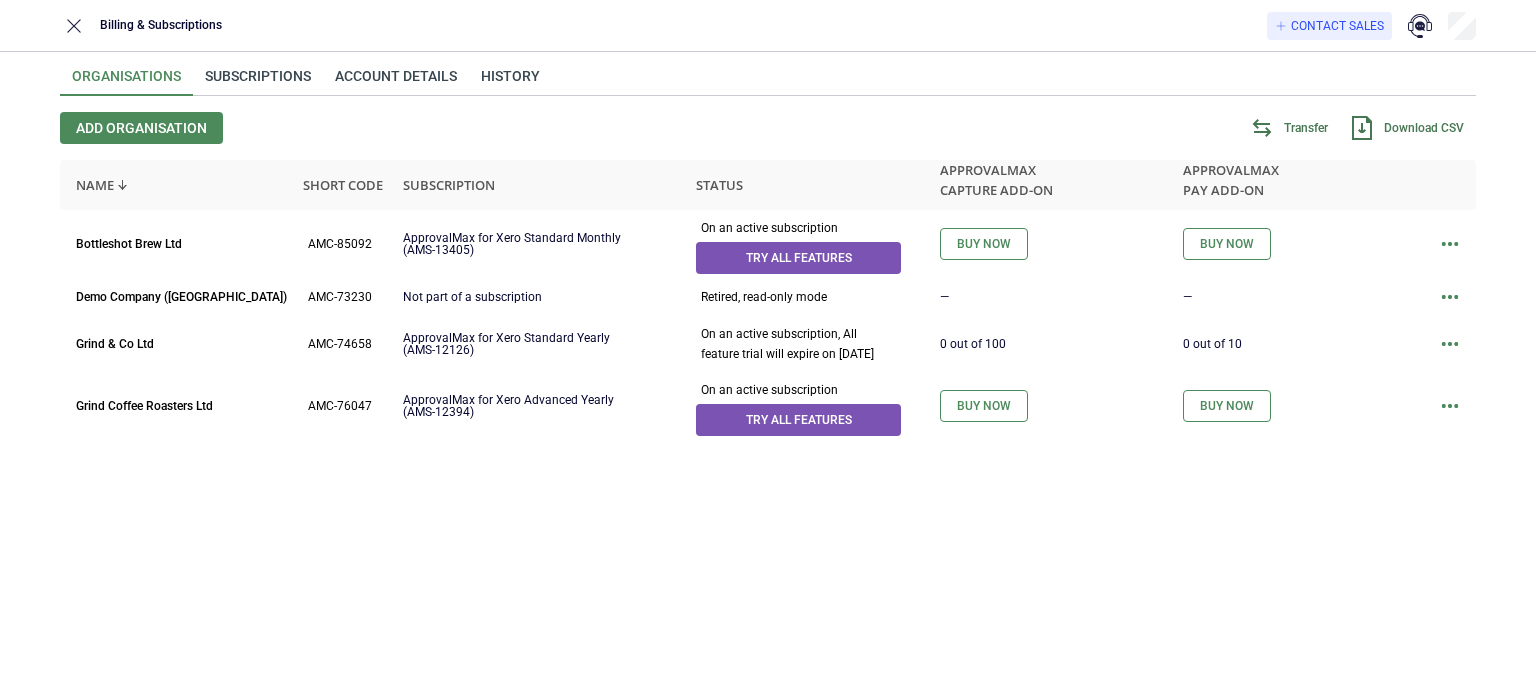 scroll, scrollTop: 0, scrollLeft: 0, axis: both 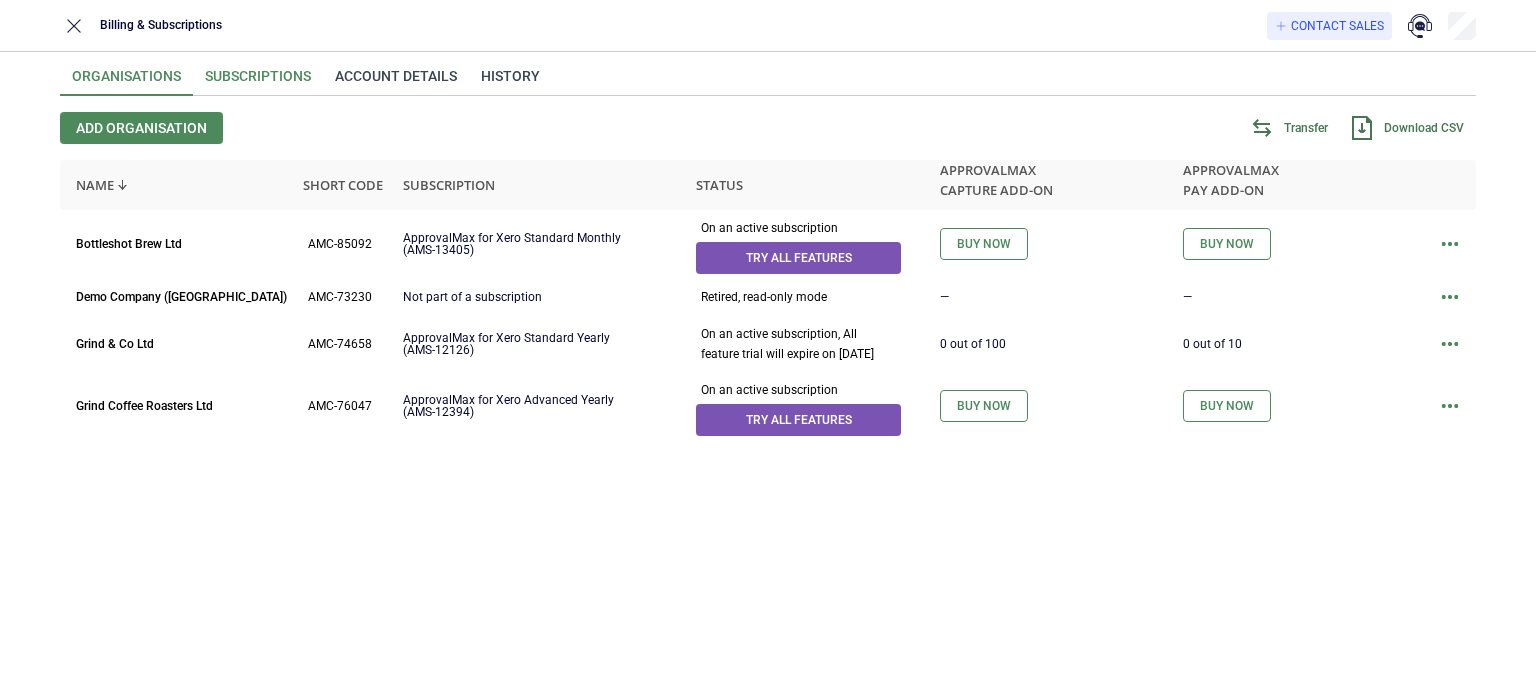 click on "Subscriptions" at bounding box center [258, 82] 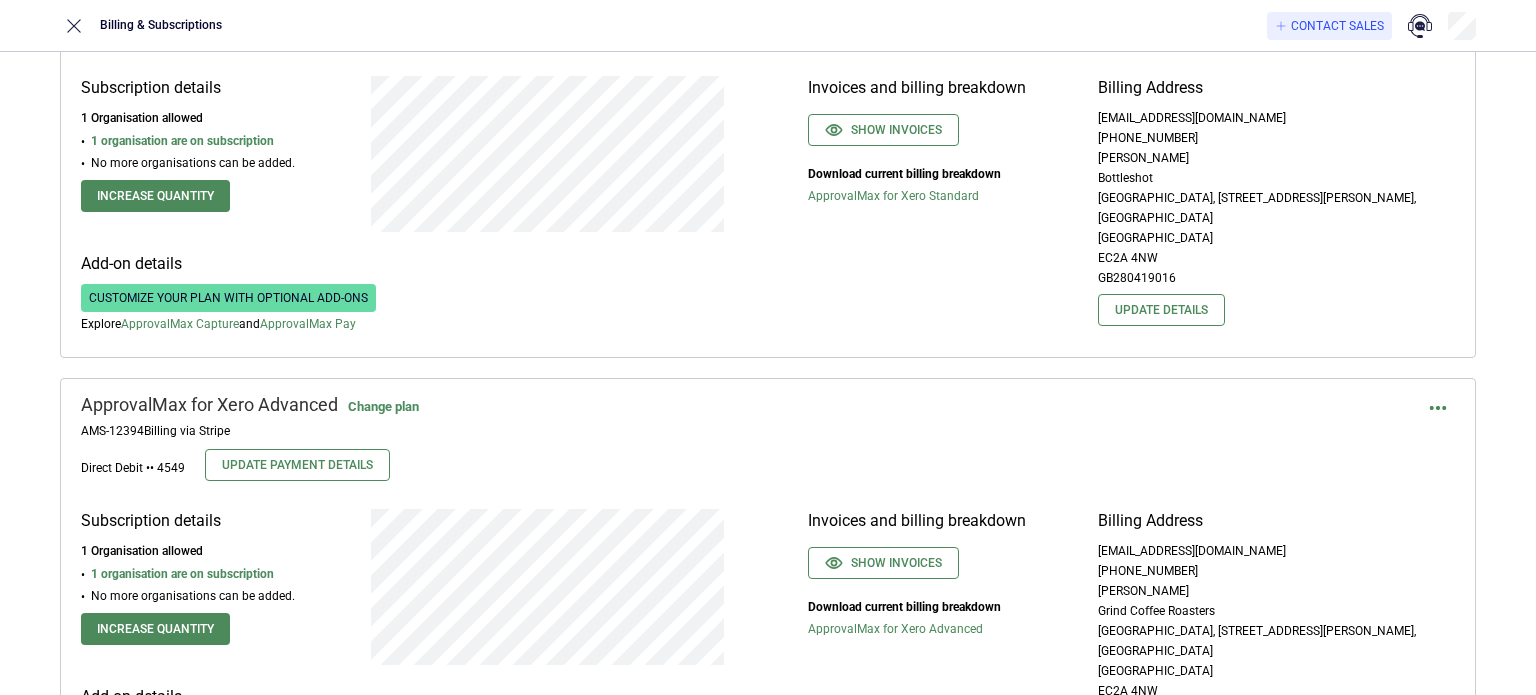 scroll, scrollTop: 0, scrollLeft: 0, axis: both 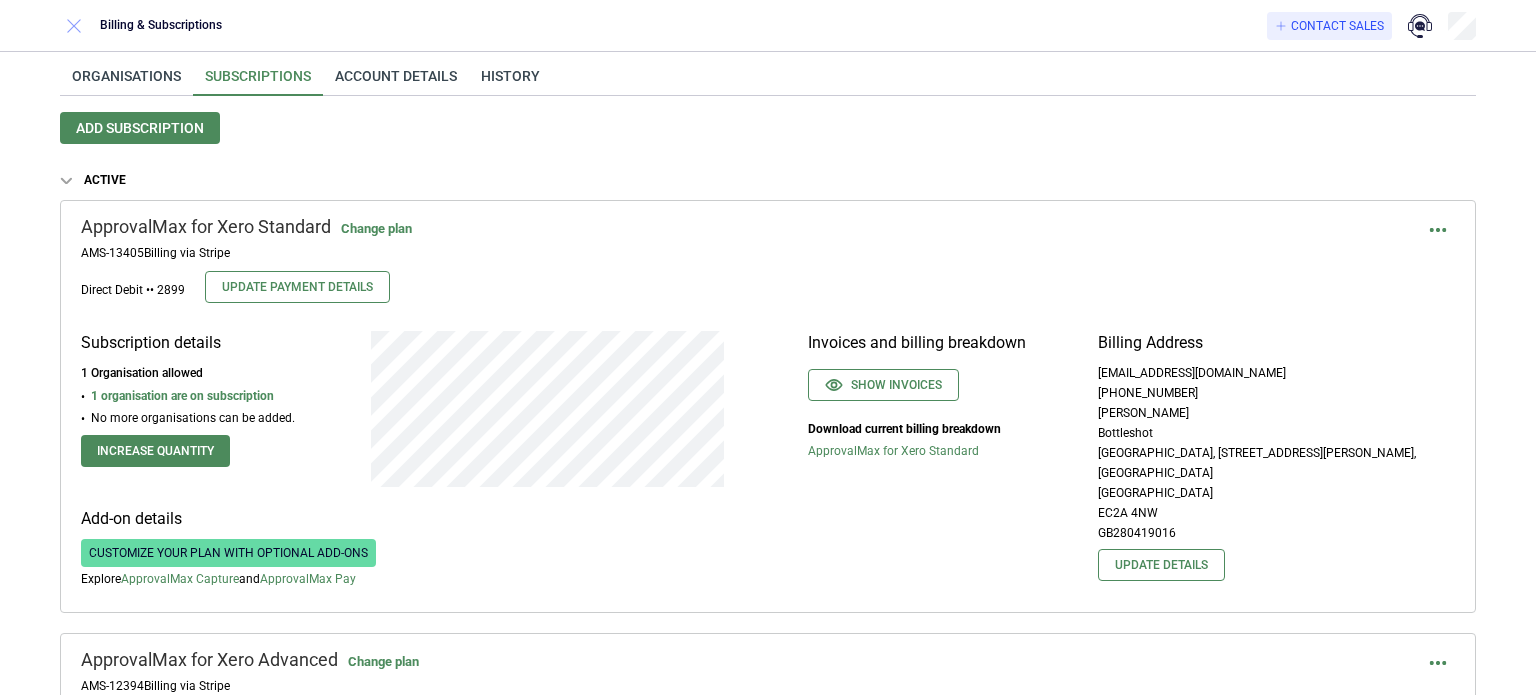 click 